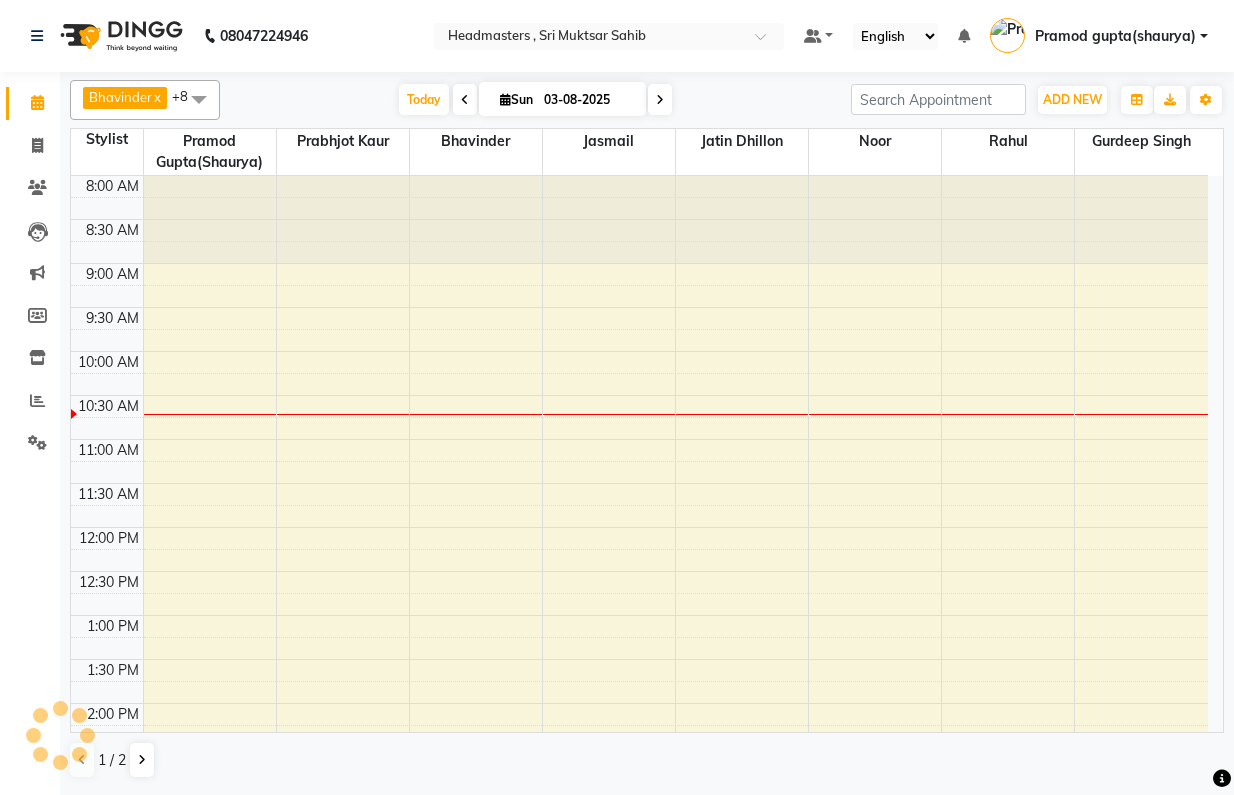 scroll, scrollTop: 0, scrollLeft: 0, axis: both 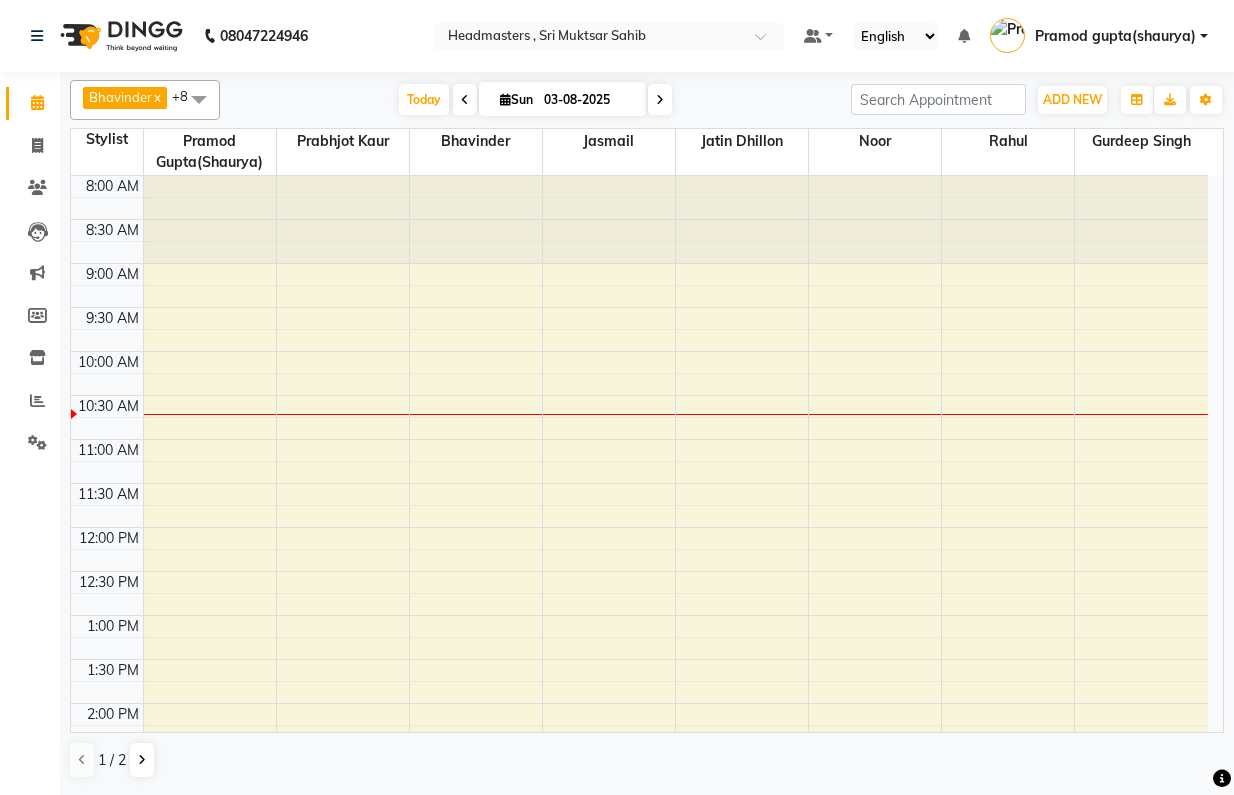 click on "8:00 AM 8:30 AM 9:00 AM 9:30 AM 10:00 AM 10:30 AM 11:00 AM 11:30 AM 12:00 PM 12:30 PM 1:00 PM 1:30 PM 2:00 PM 2:30 PM 3:00 PM 3:30 PM 4:00 PM 4:30 PM 5:00 PM 5:30 PM 6:00 PM 6:30 PM 7:00 PM 7:30 PM 8:00 PM 8:30 PM" at bounding box center (639, 747) 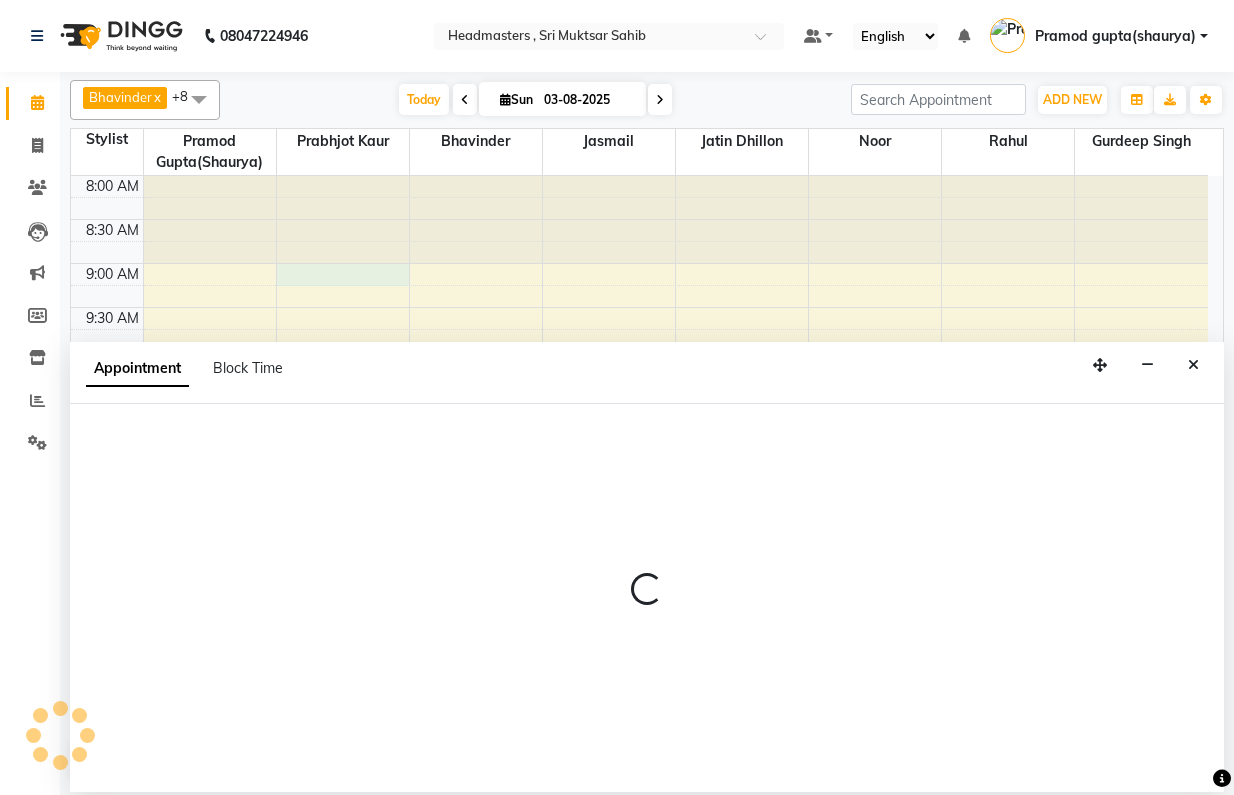 select on "[NUMBER]" 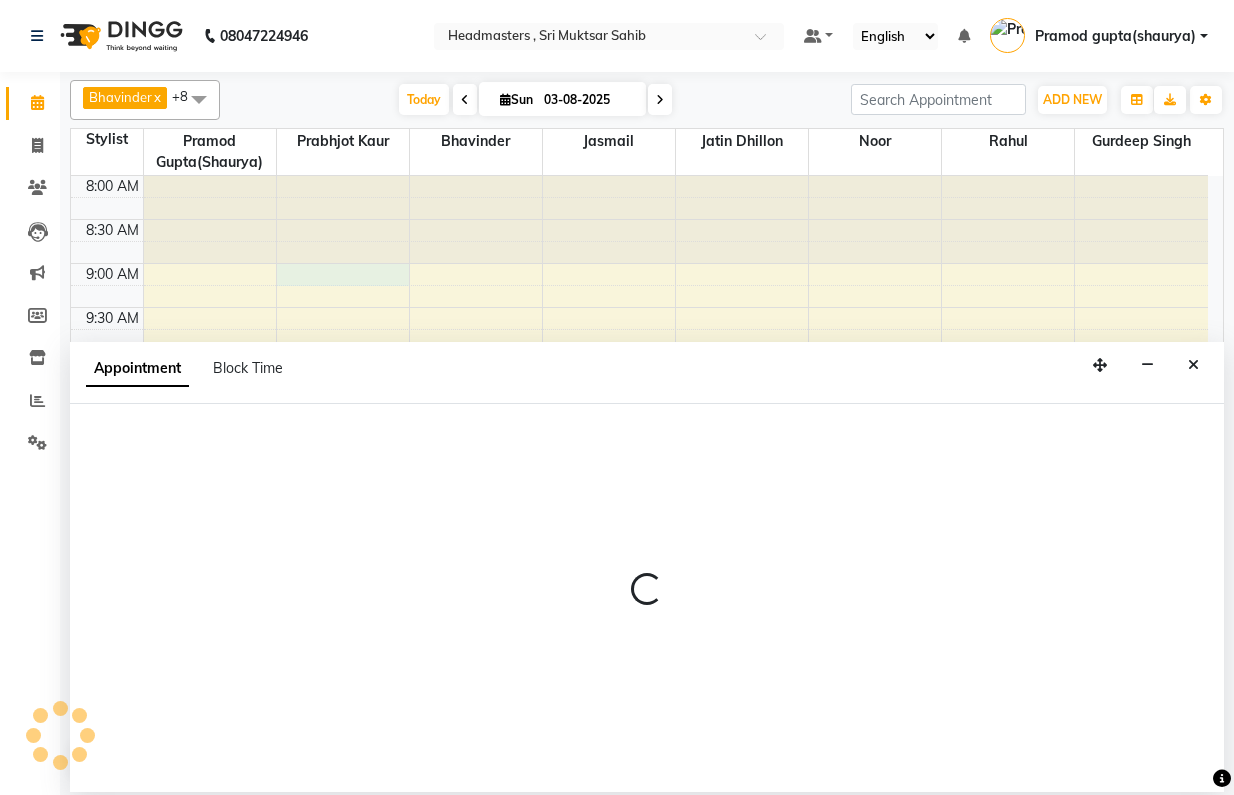 select on "540" 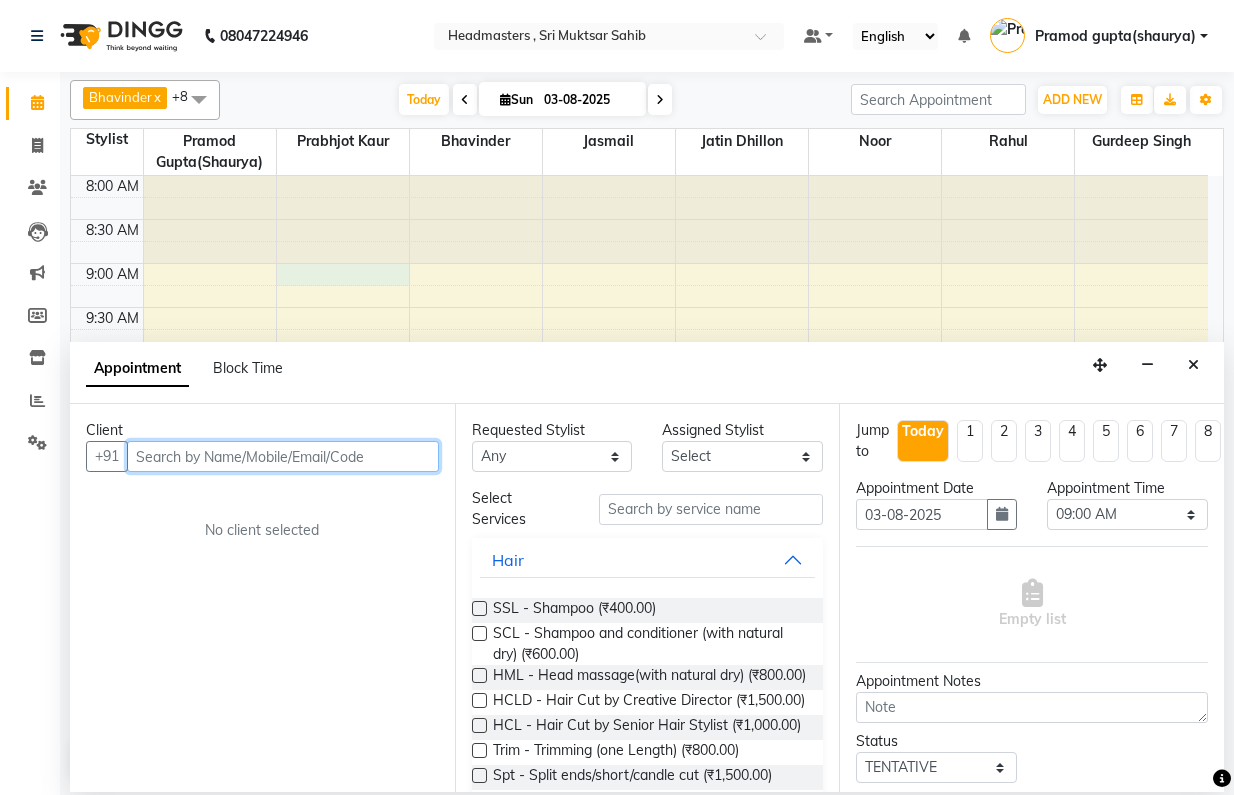 paste on "[PHONE]" 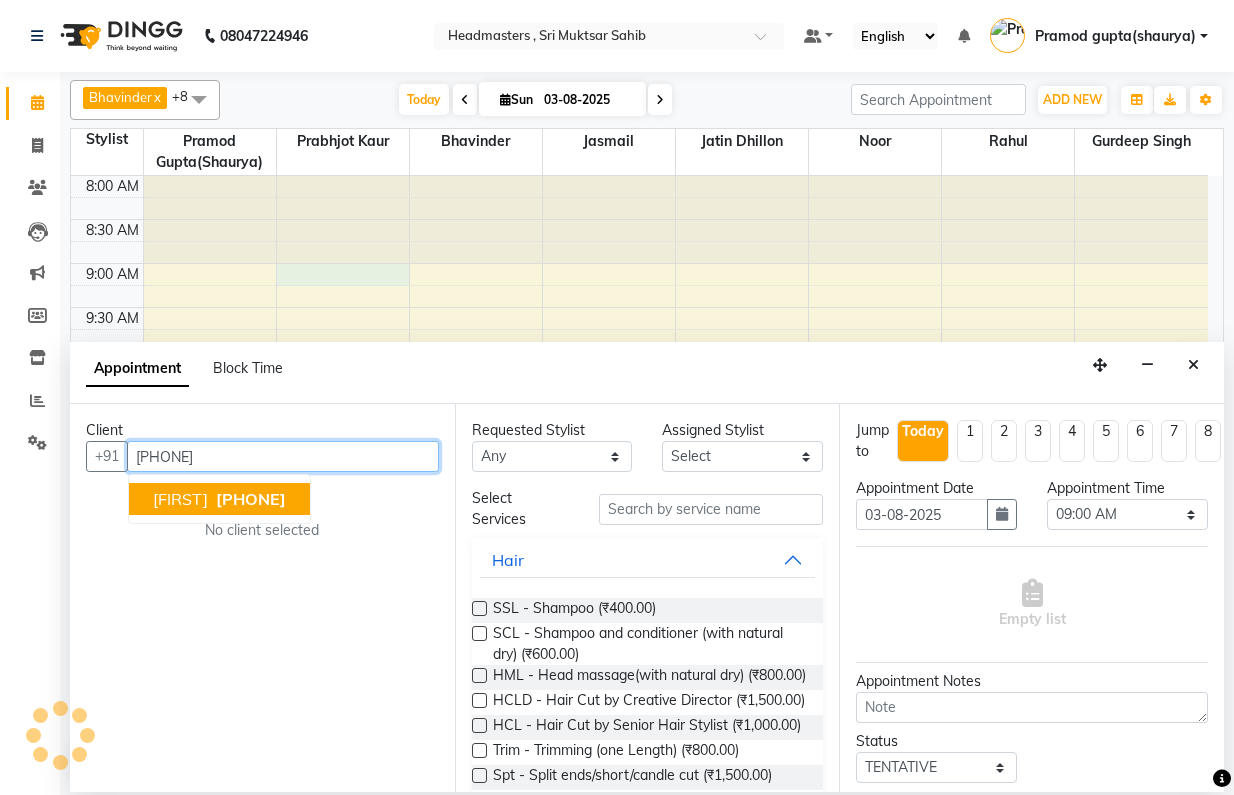click on "[PHONE]" at bounding box center [251, 499] 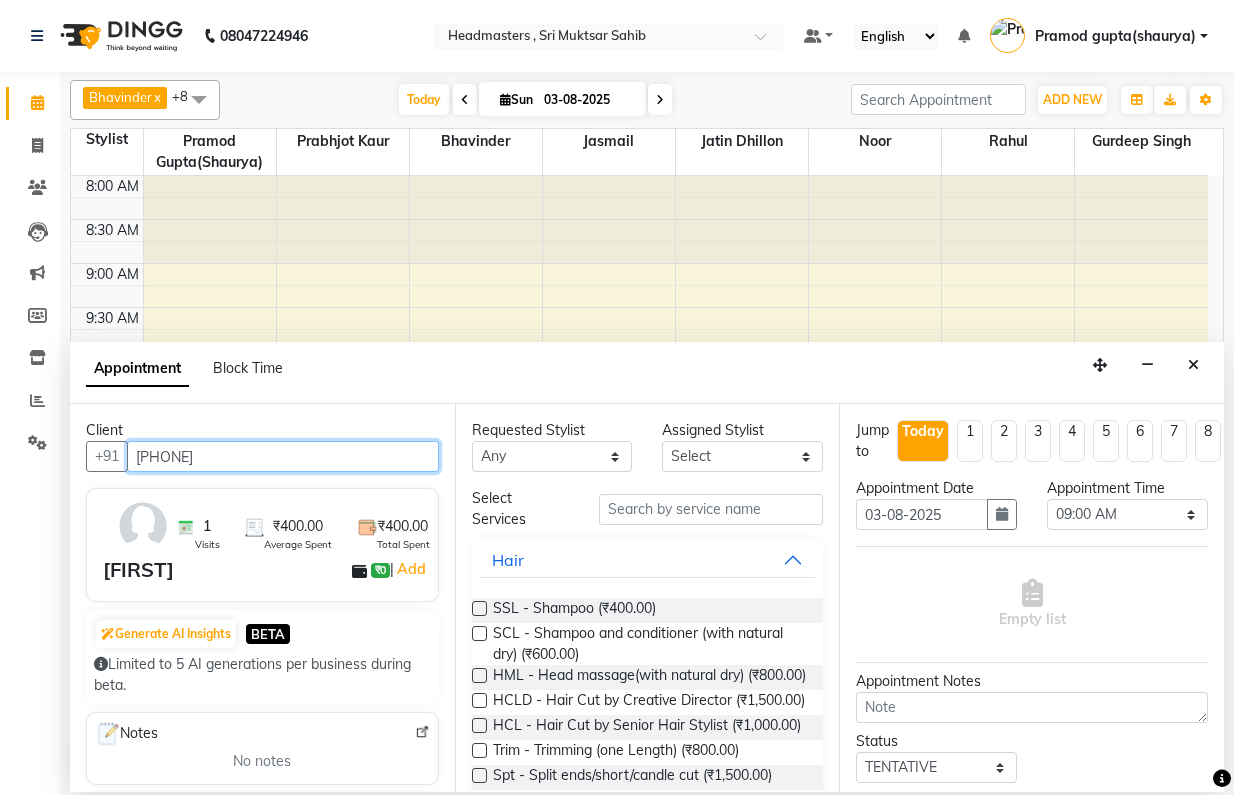 type on "[PHONE]" 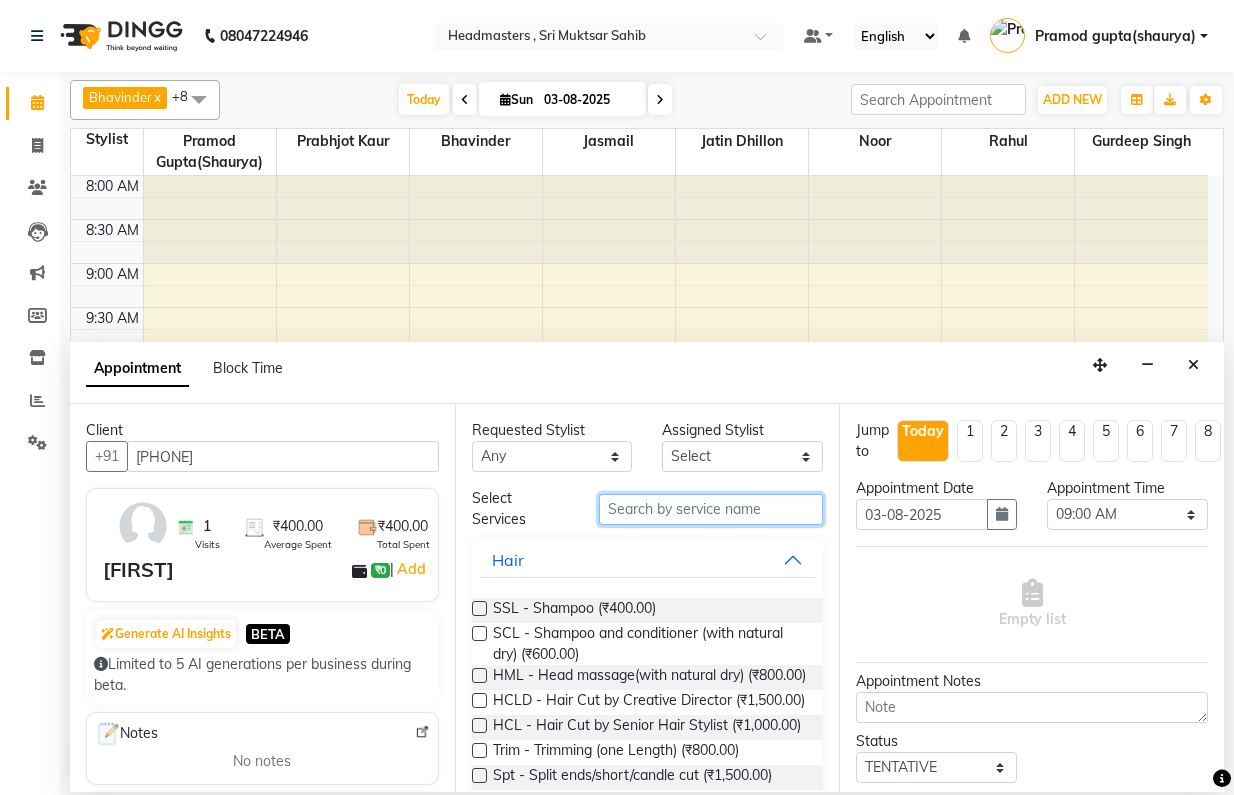 click at bounding box center (711, 509) 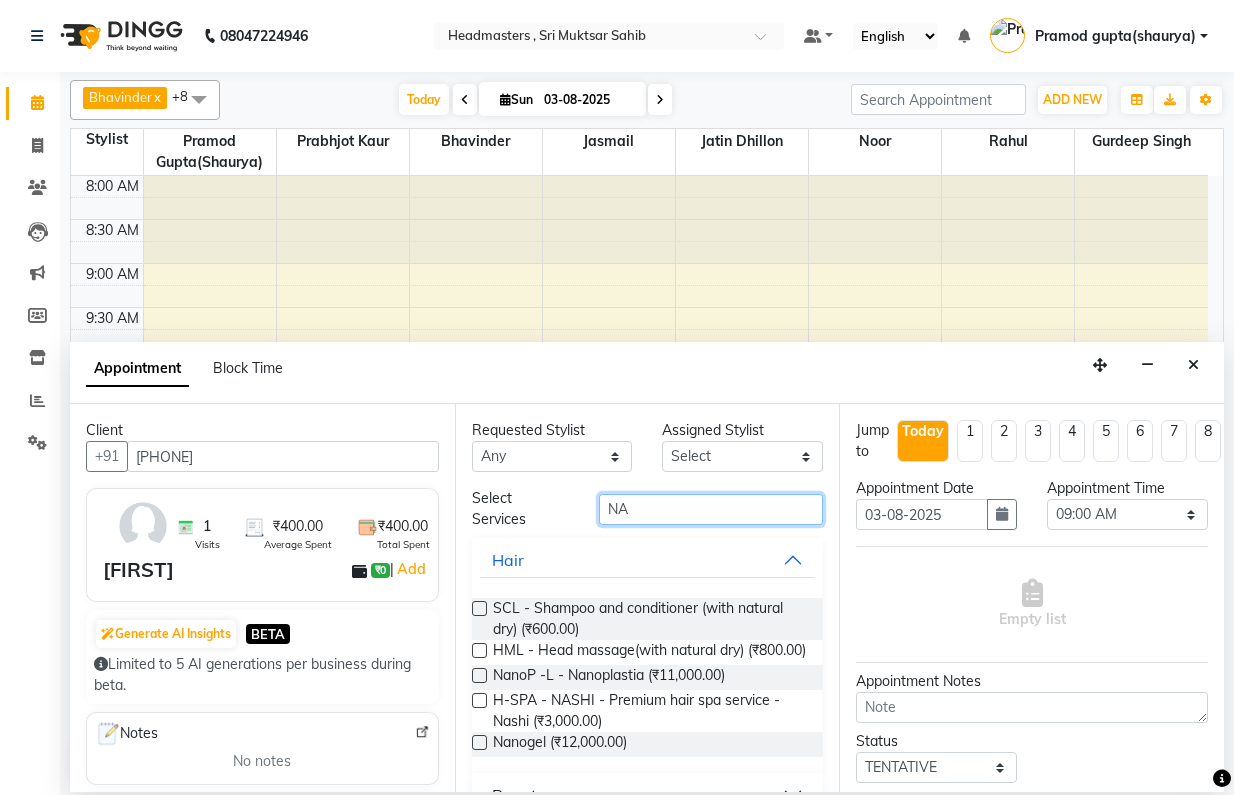 type on "N" 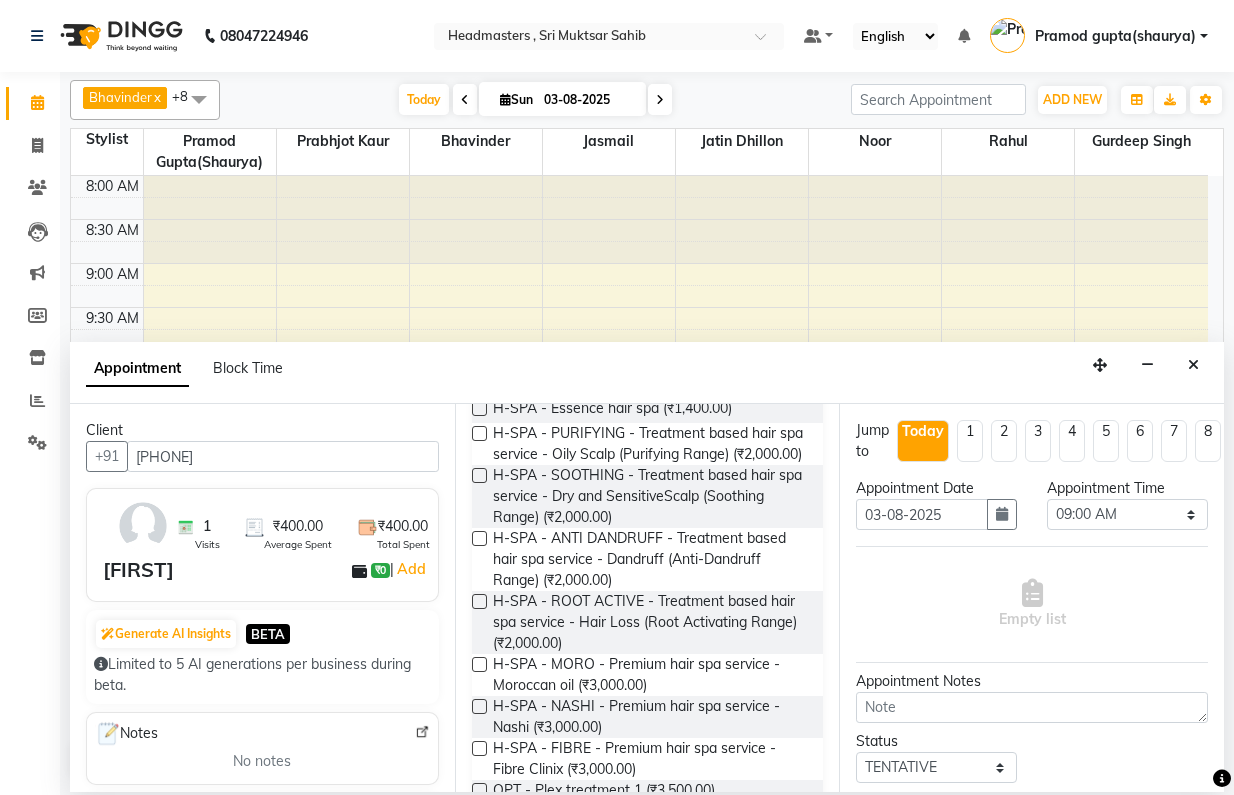 scroll, scrollTop: 924, scrollLeft: 0, axis: vertical 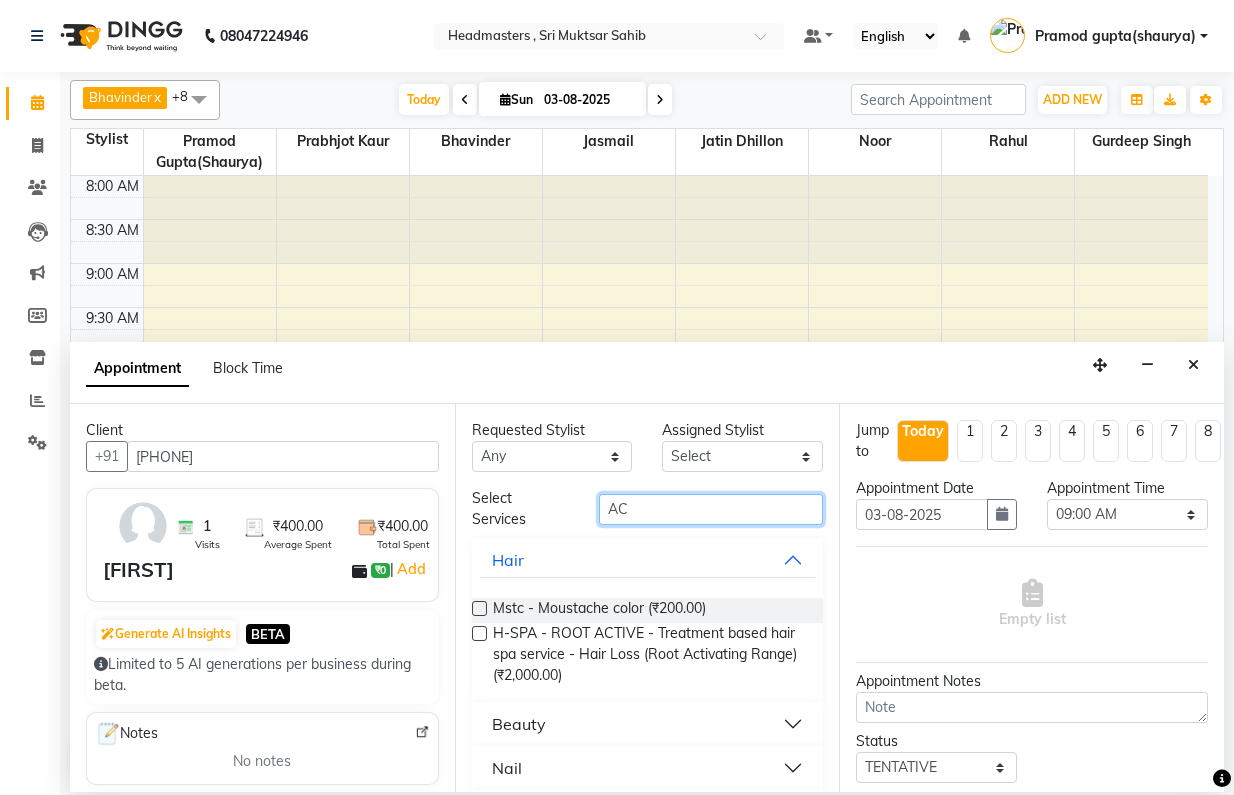 type on "A" 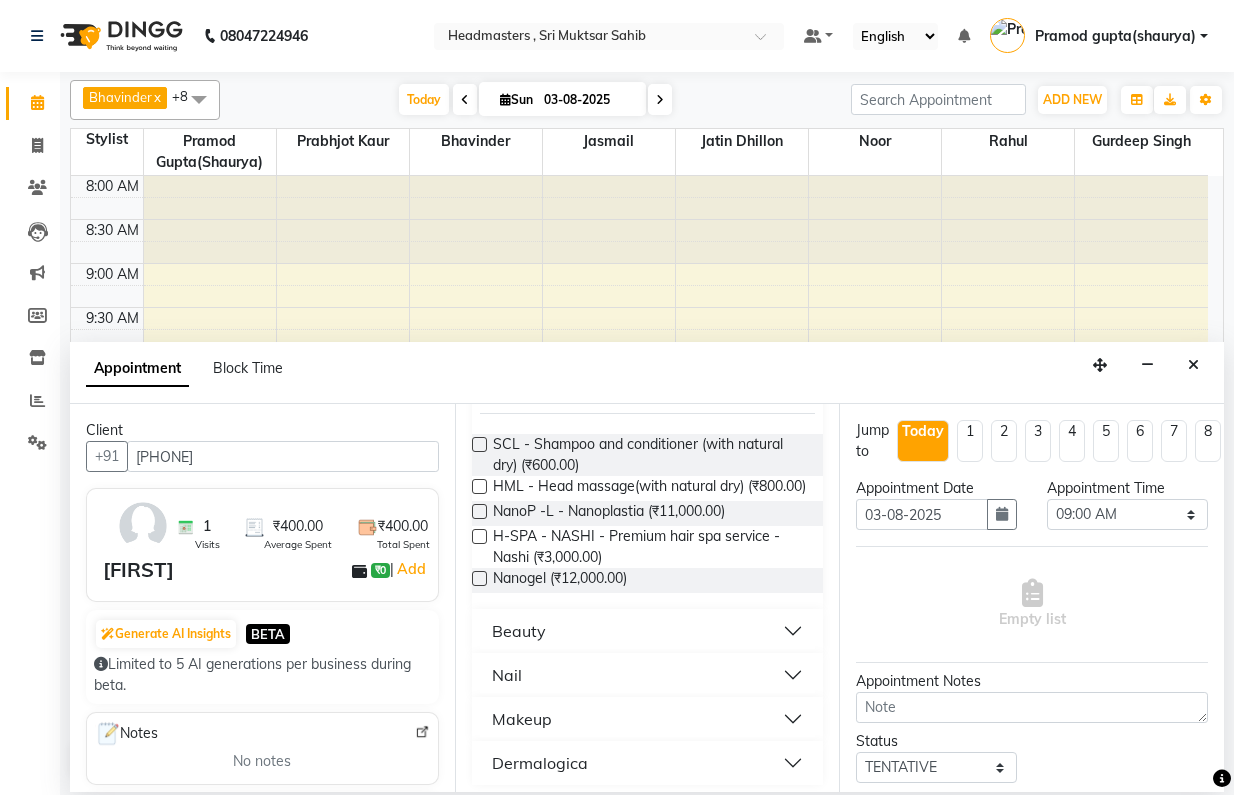 scroll, scrollTop: 167, scrollLeft: 0, axis: vertical 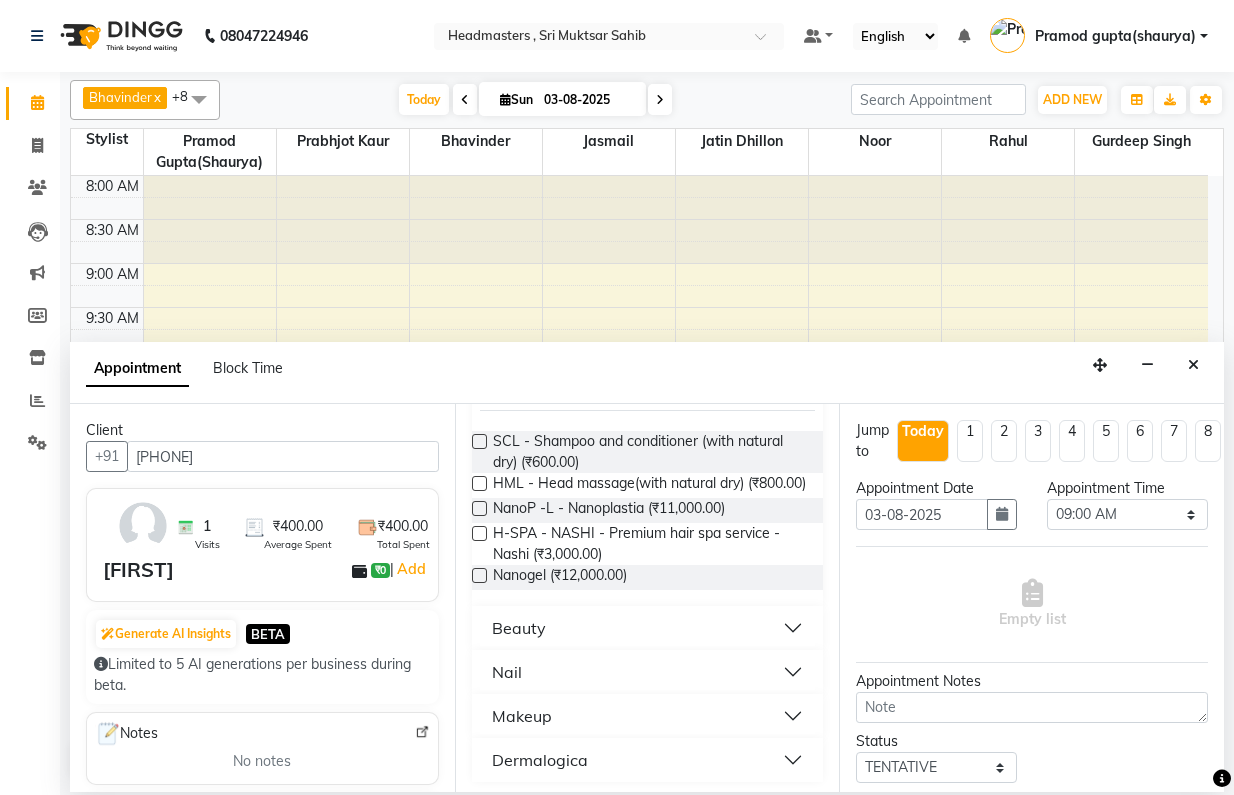 click on "Nail" at bounding box center (648, 672) 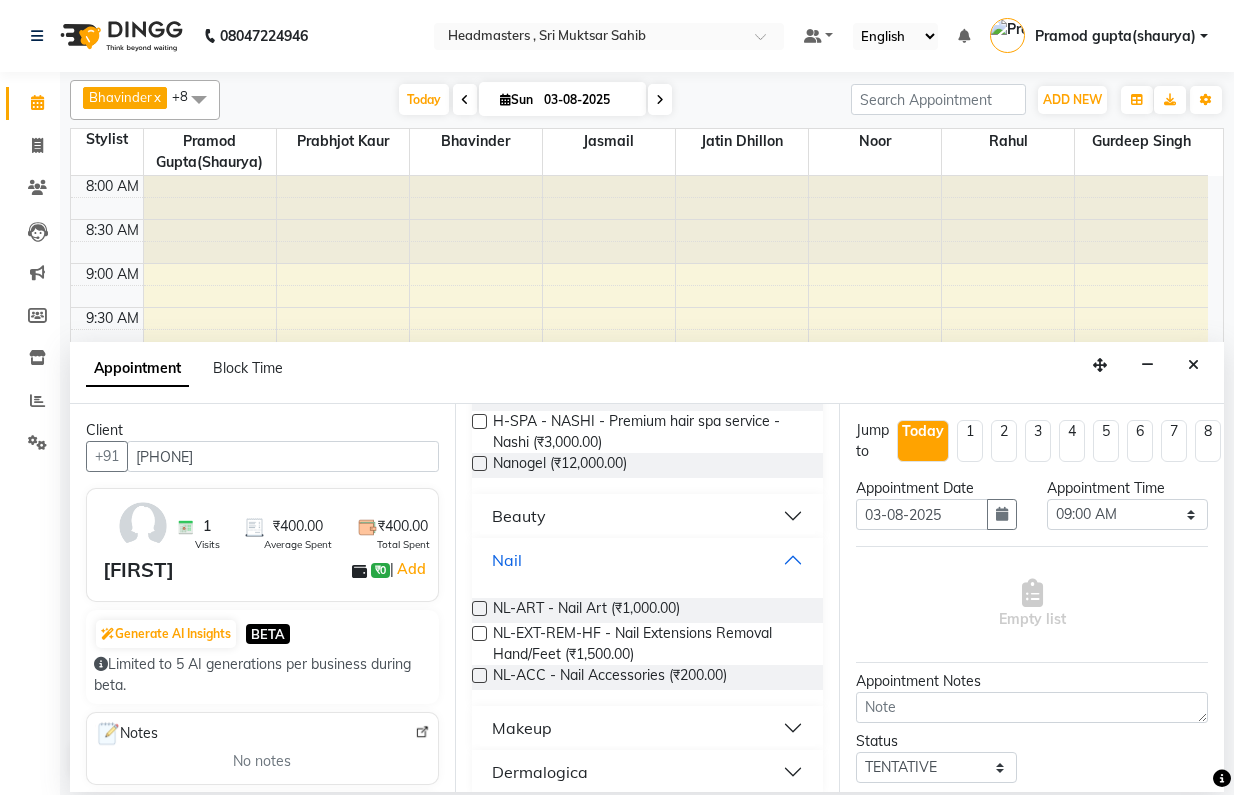 scroll, scrollTop: 314, scrollLeft: 0, axis: vertical 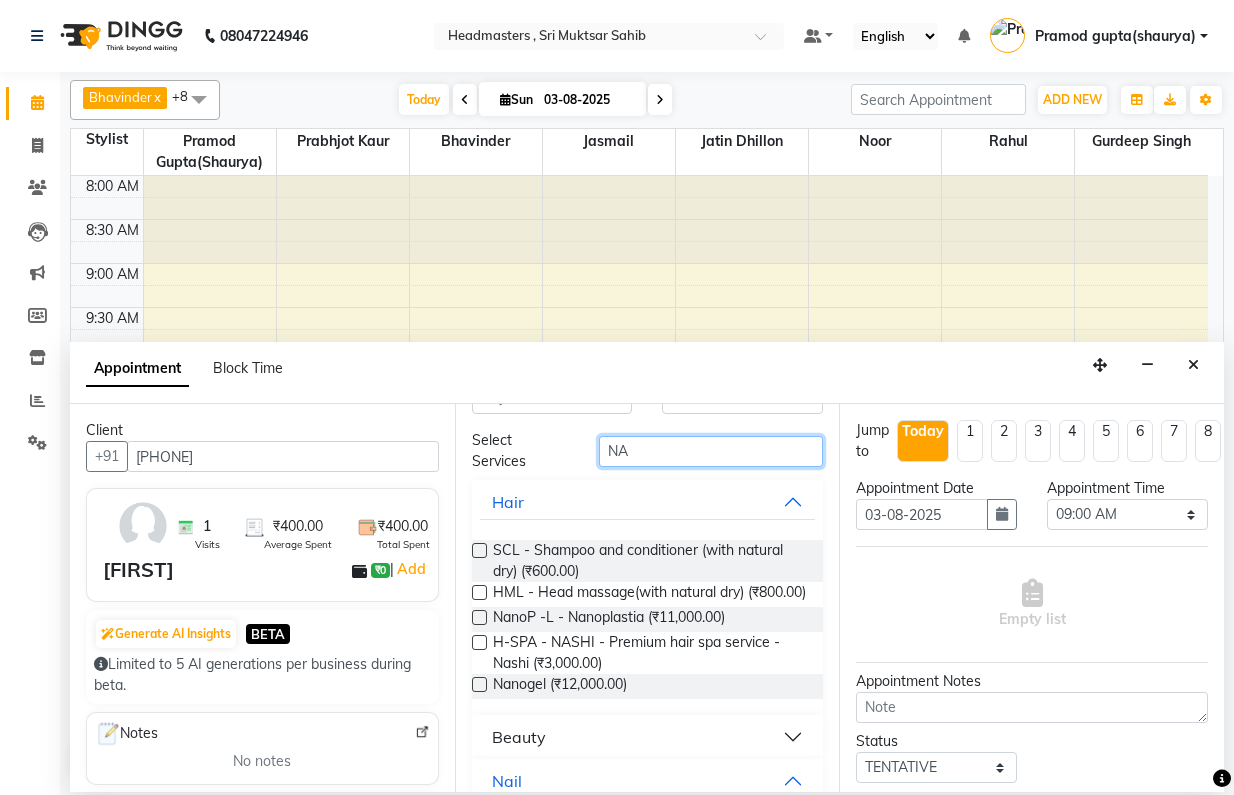 click on "NA" at bounding box center (711, 451) 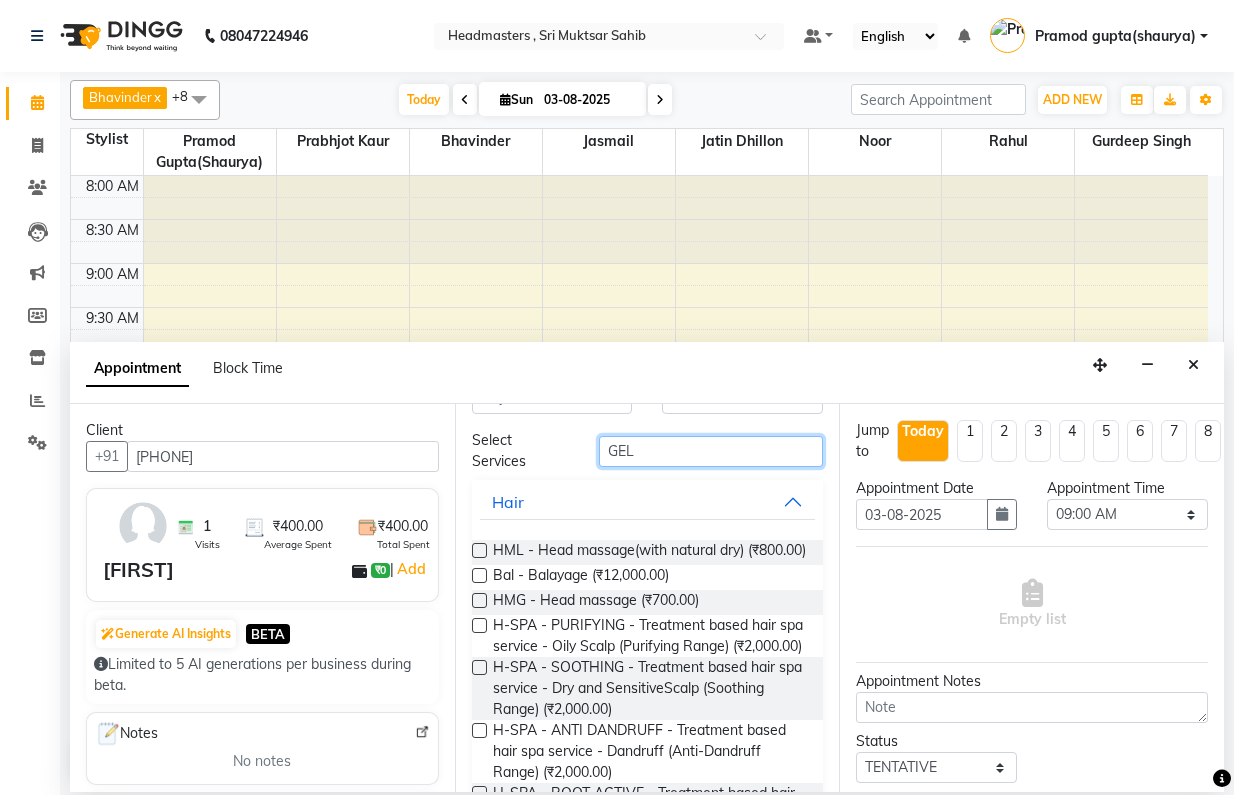 scroll, scrollTop: 0, scrollLeft: 0, axis: both 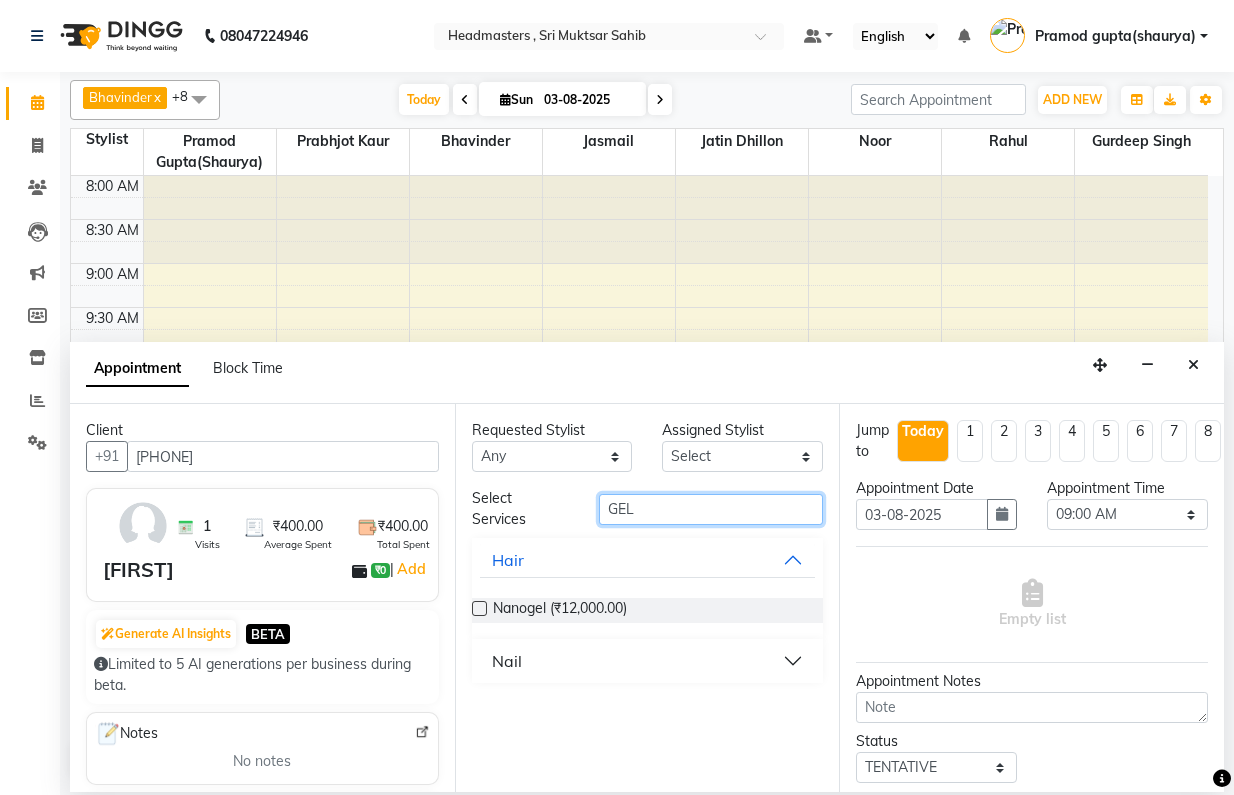 type on "GEL" 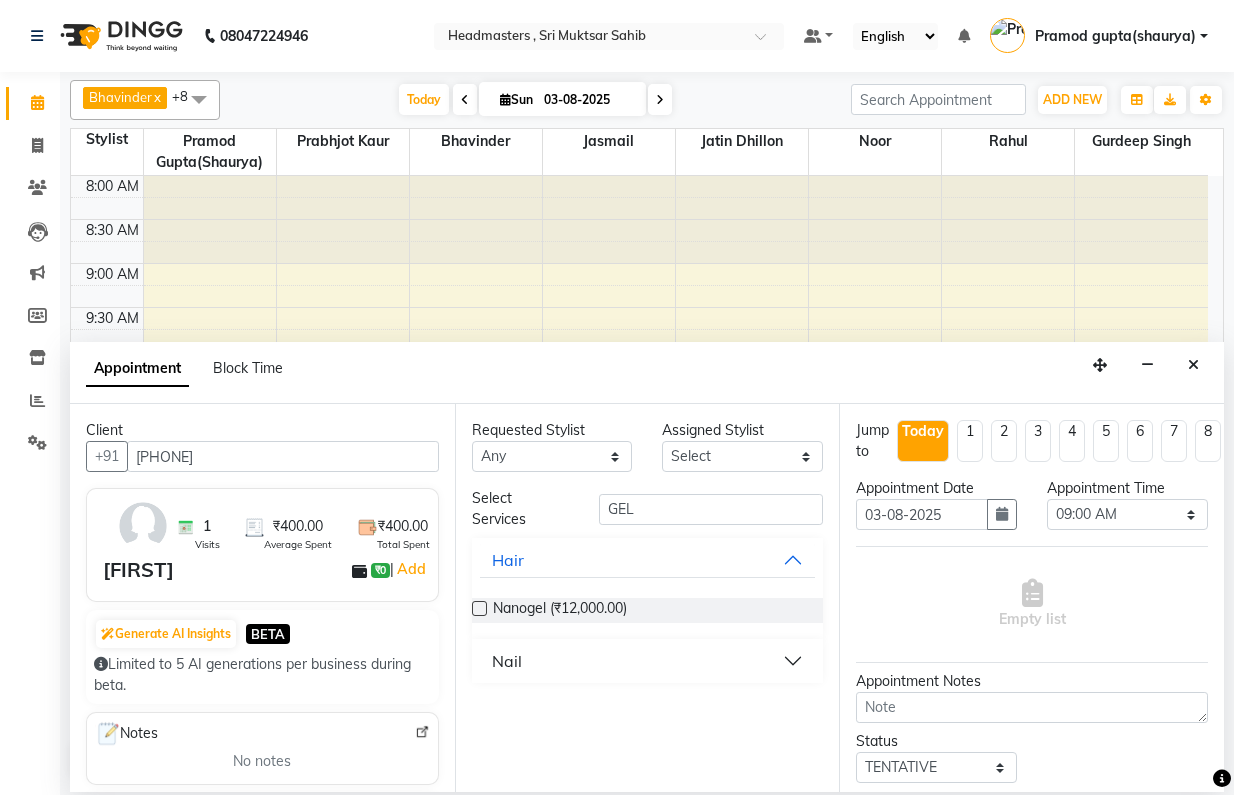 click on "Nail" at bounding box center (648, 661) 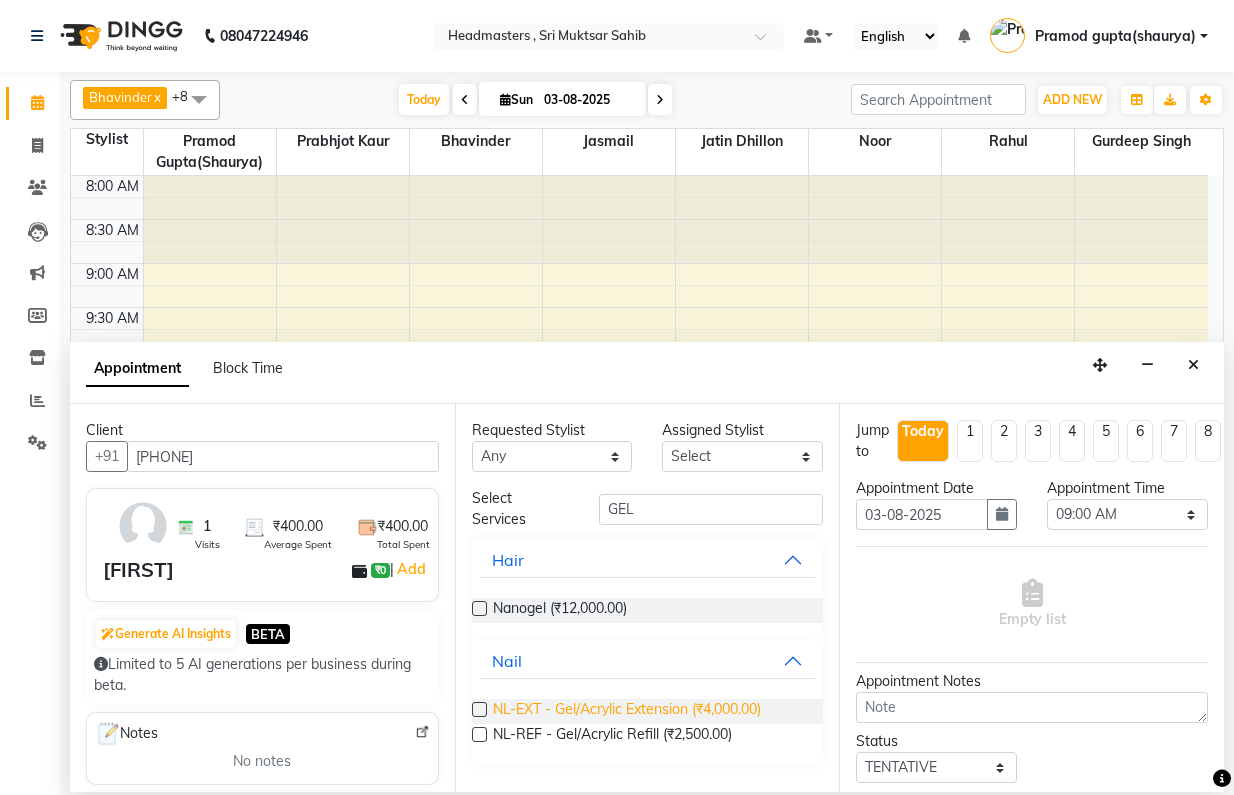 click on "NL-EXT - Gel/Acrylic Extension (₹4,000.00)" at bounding box center (627, 711) 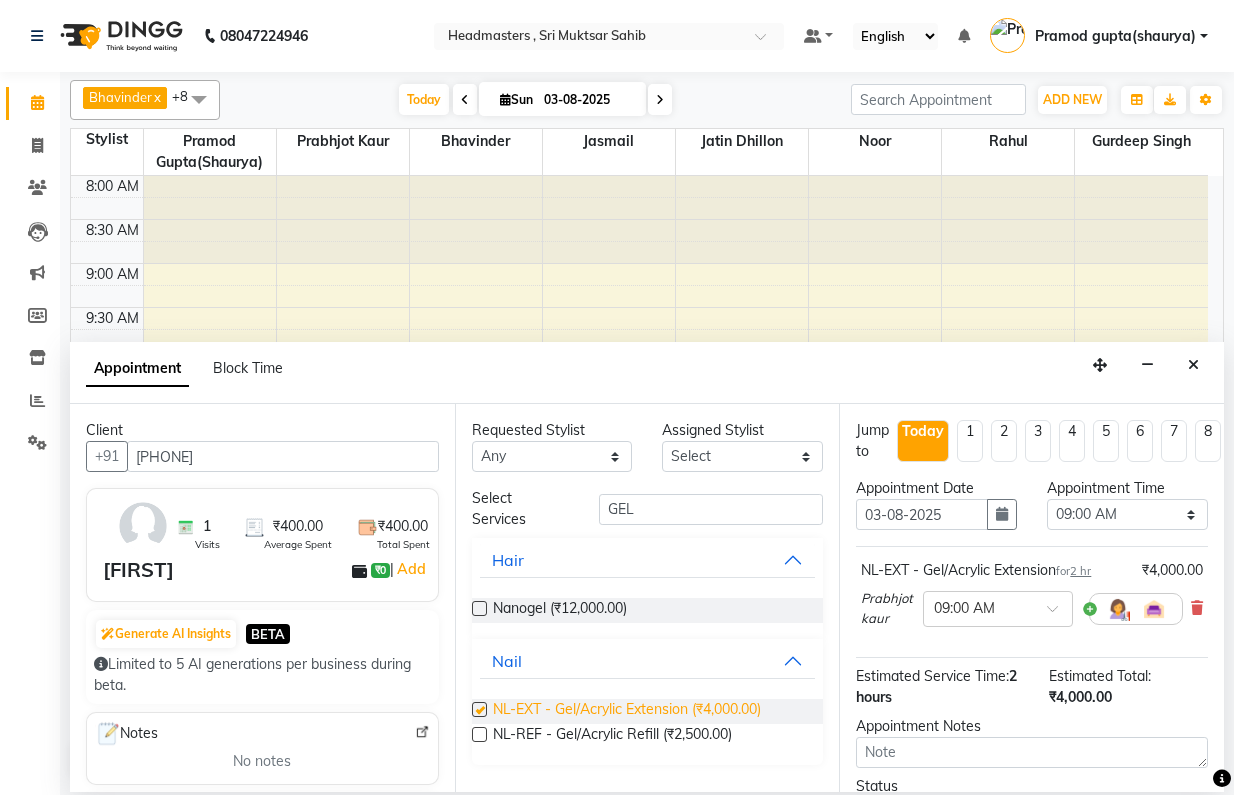 checkbox on "false" 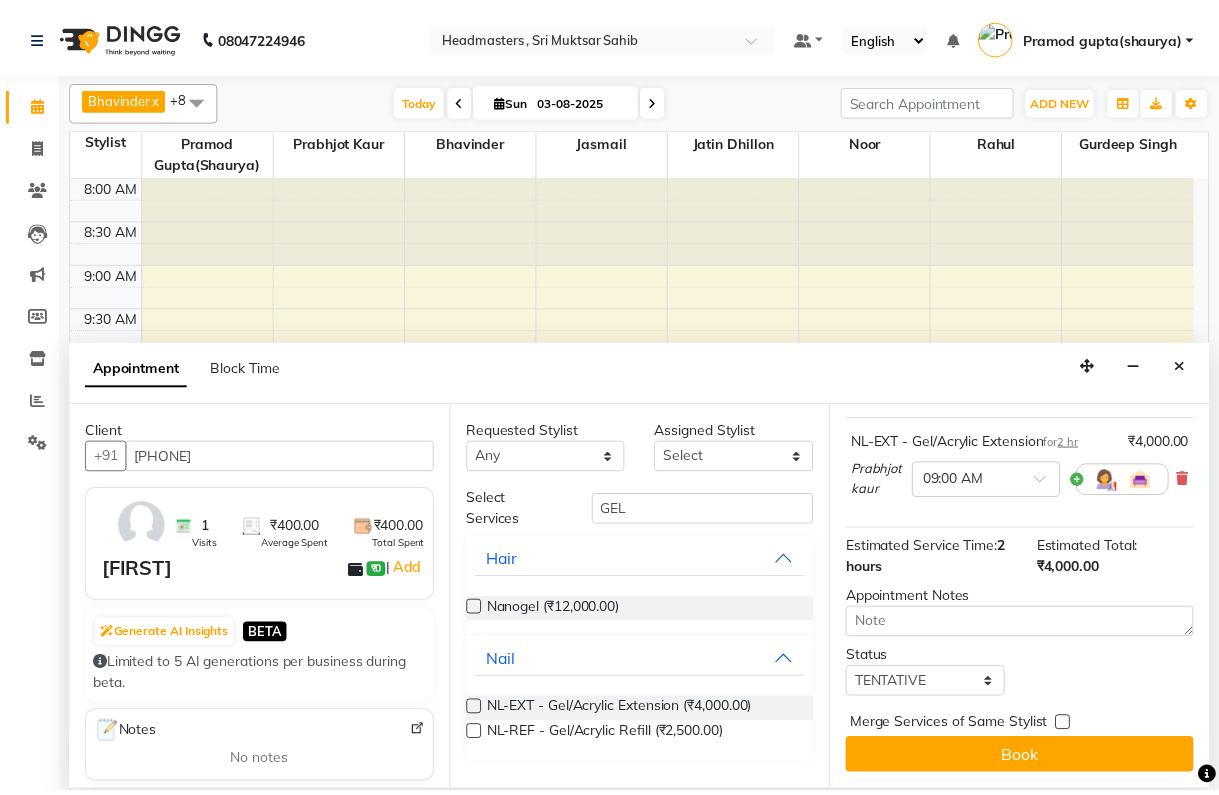 scroll, scrollTop: 144, scrollLeft: 0, axis: vertical 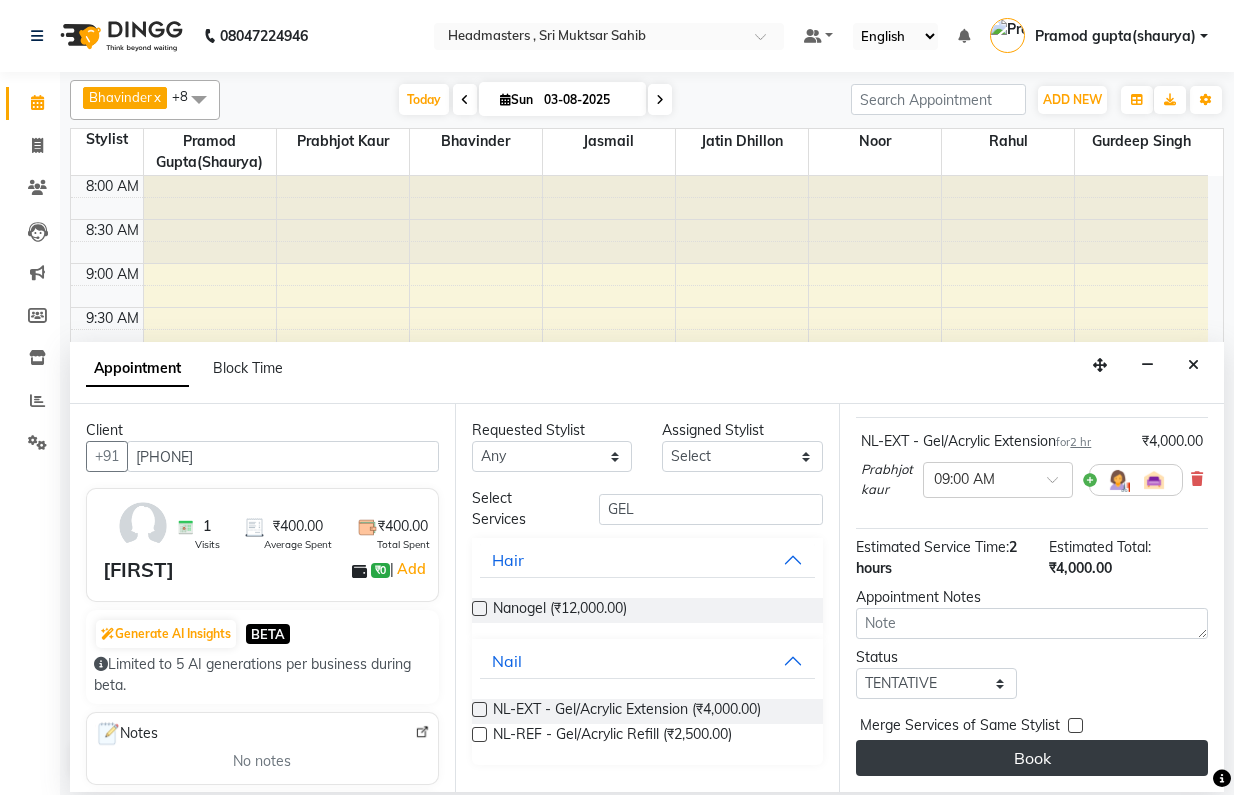 click on "Book" at bounding box center [1032, 758] 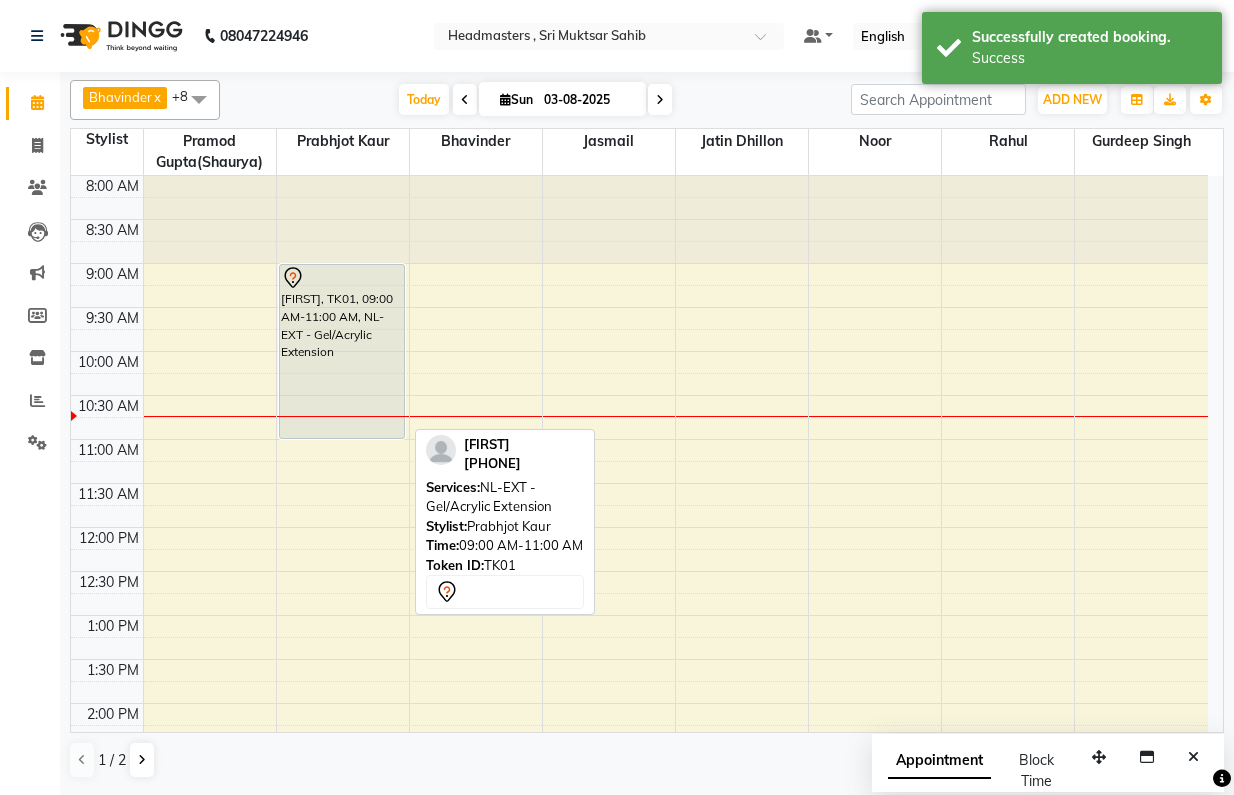 click on "[FIRST], TK01, 09:00 AM-11:00 AM, NL-EXT - Gel/Acrylic Extension" at bounding box center (342, 351) 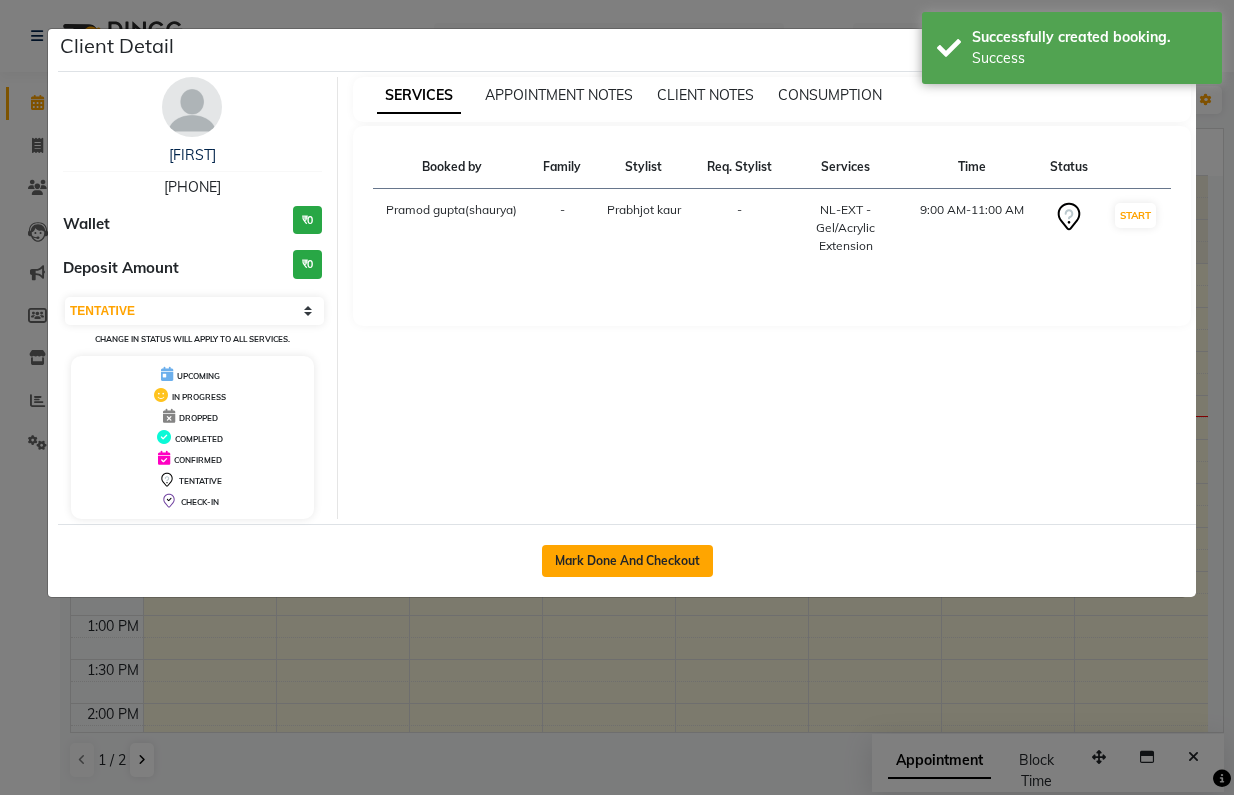click on "Mark Done And Checkout" 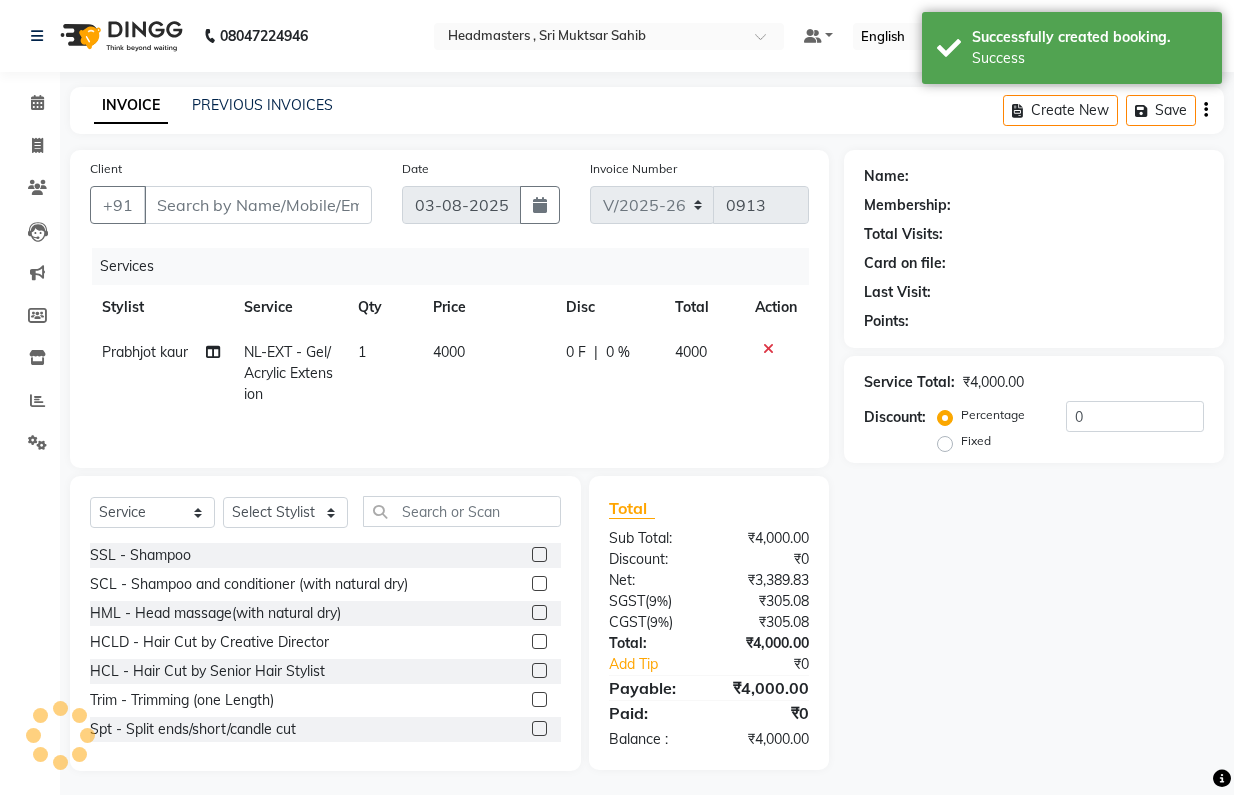 type on "[PHONE]" 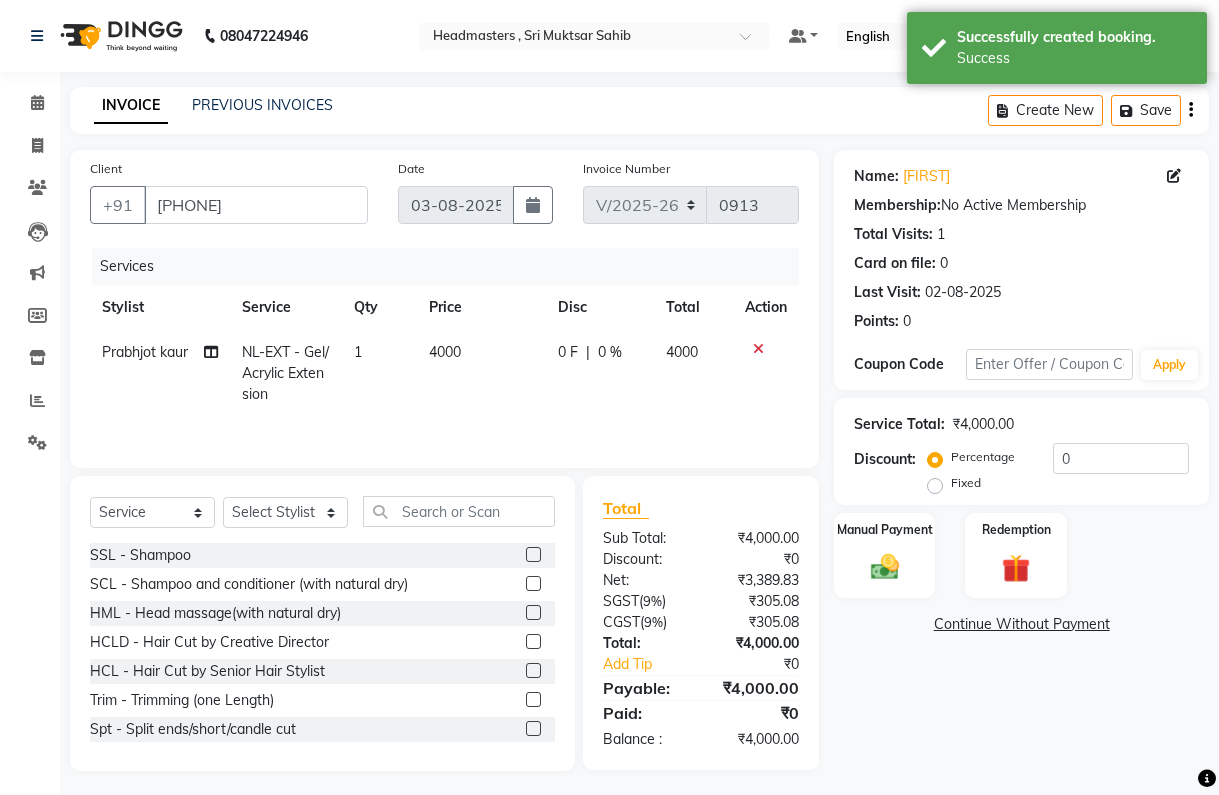 click on "0 F" 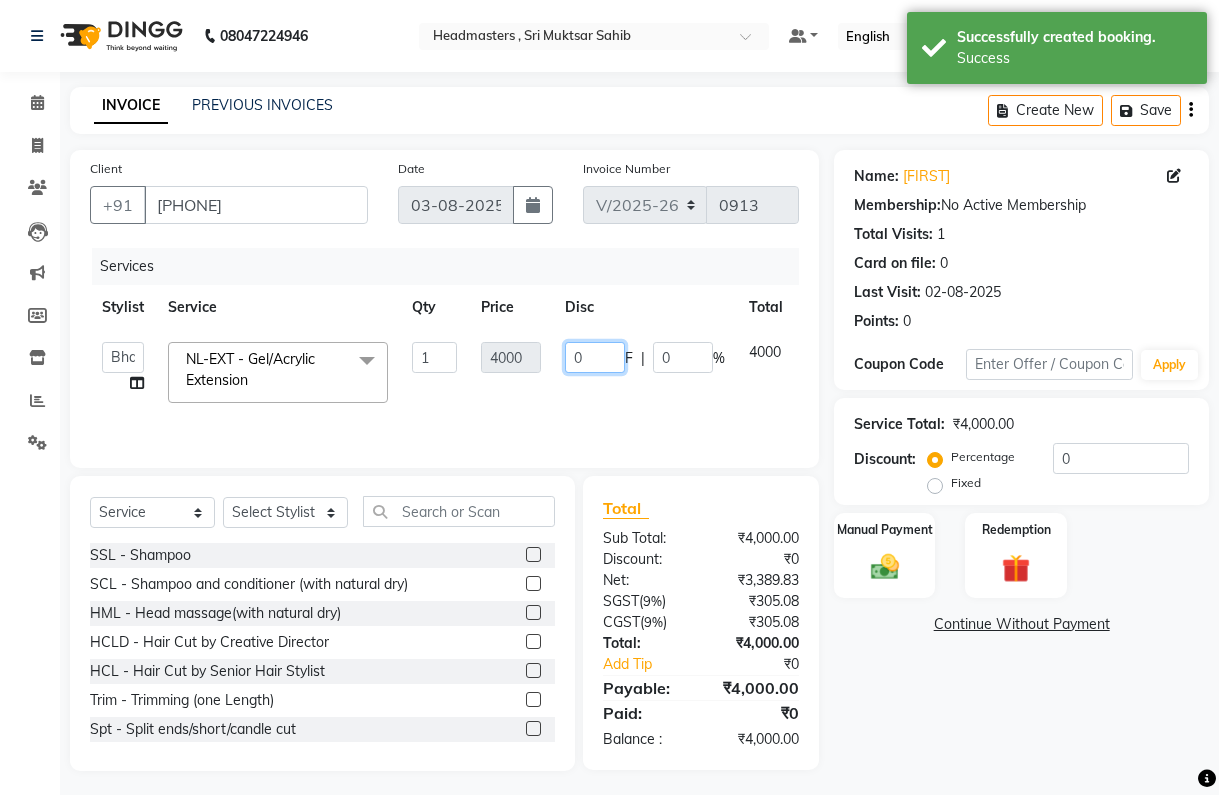 click on "0" 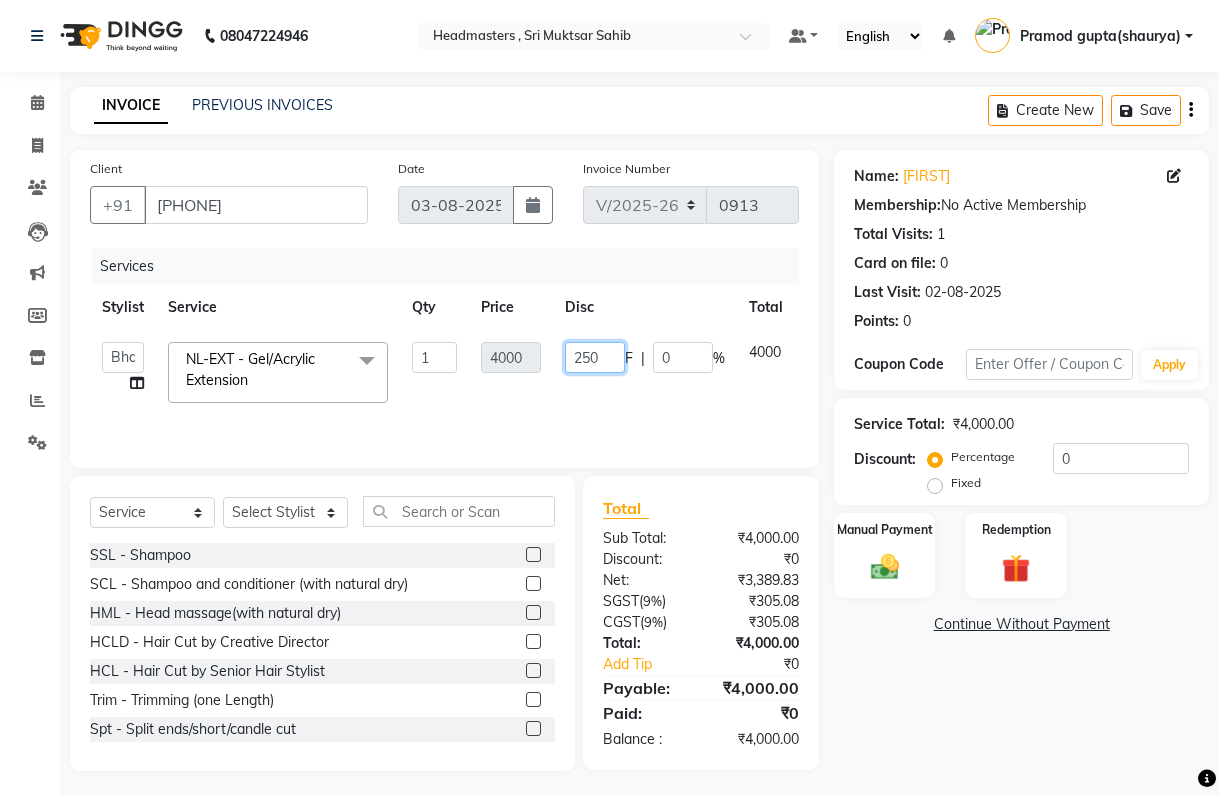 type on "2500" 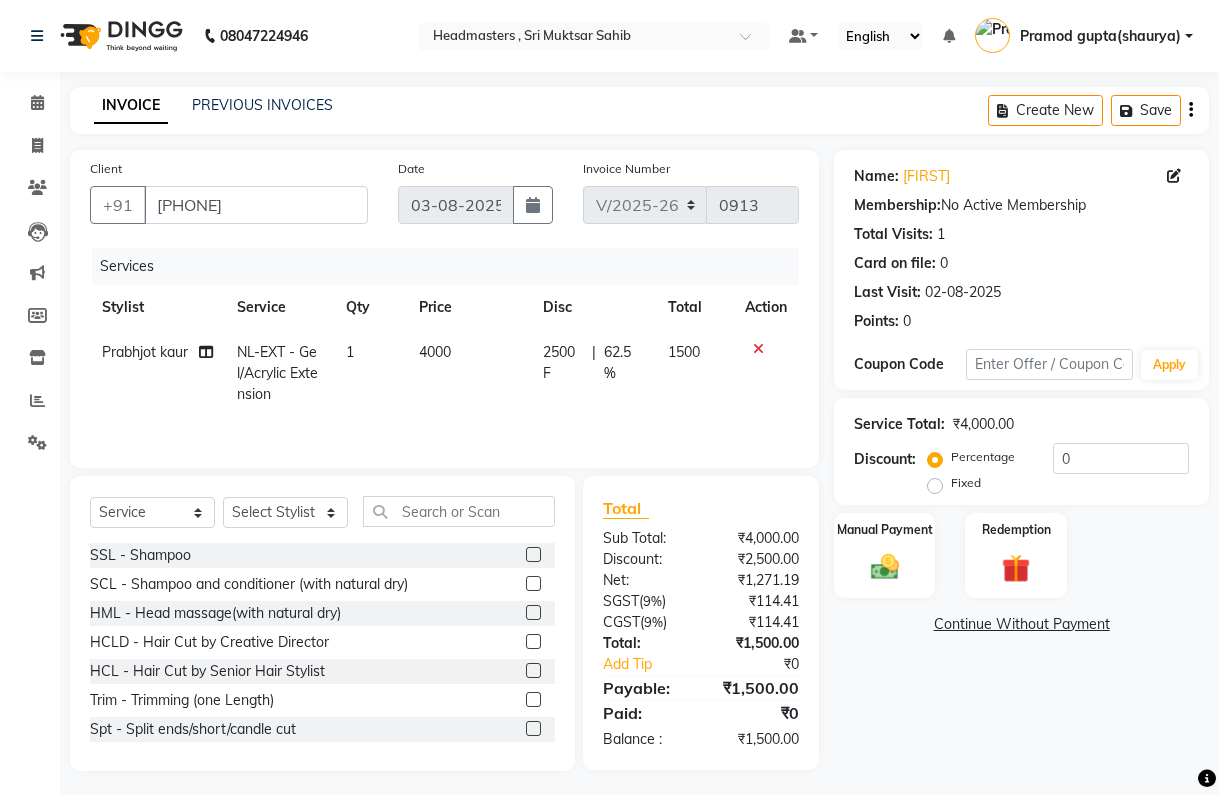 click on "2500 F | 62.5 %" 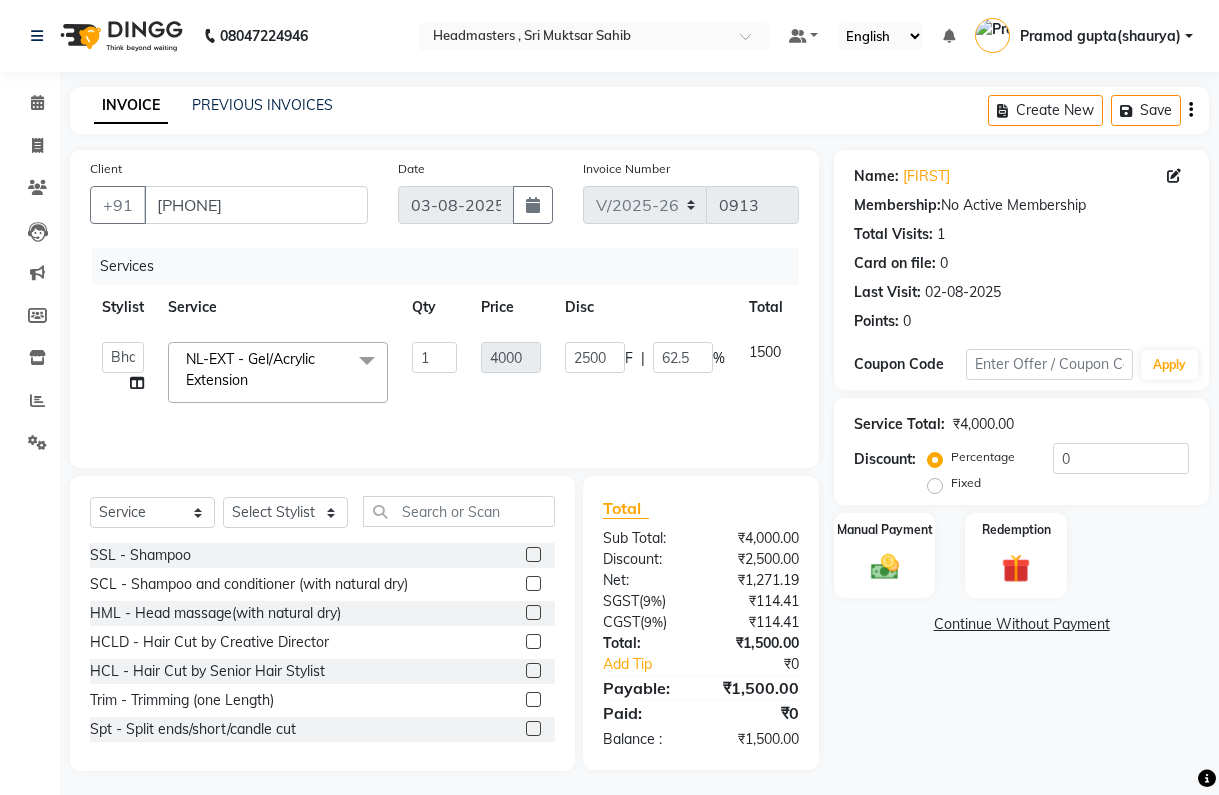 drag, startPoint x: 922, startPoint y: 567, endPoint x: 1029, endPoint y: 607, distance: 114.232216 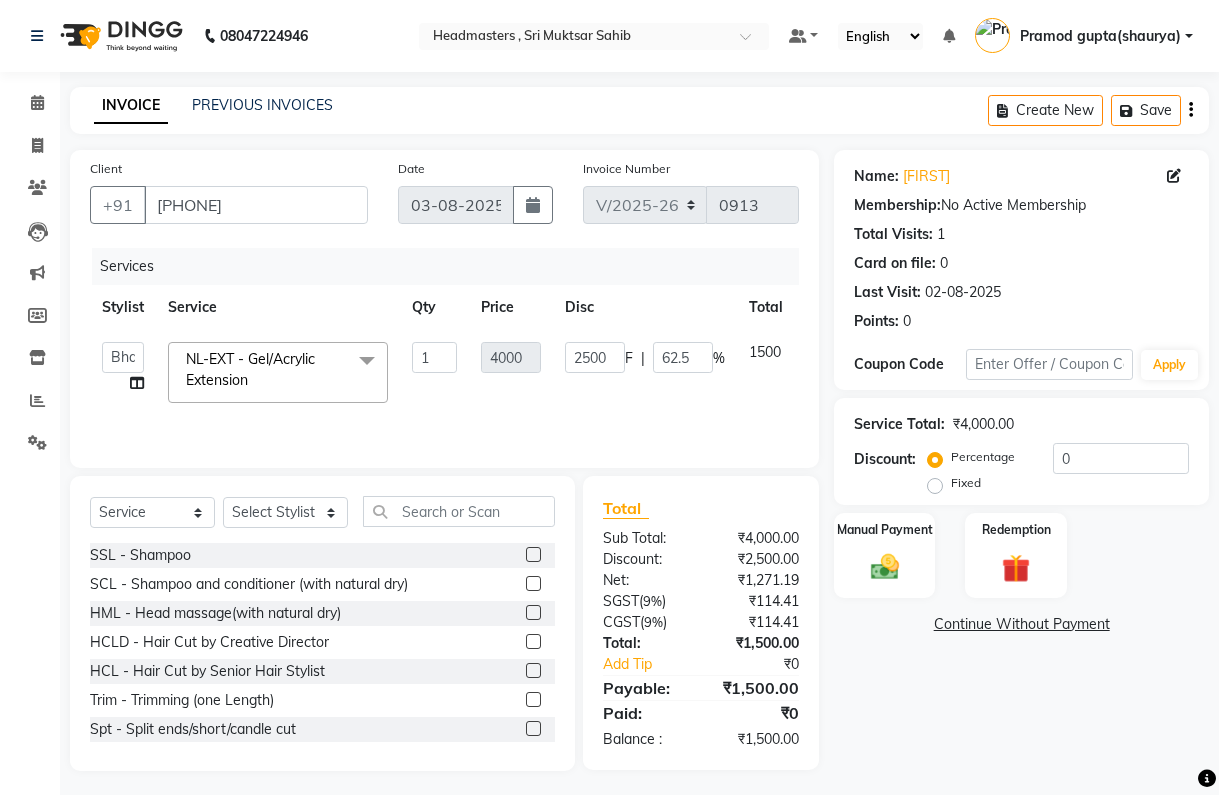 click on "Manual Payment Redemption" 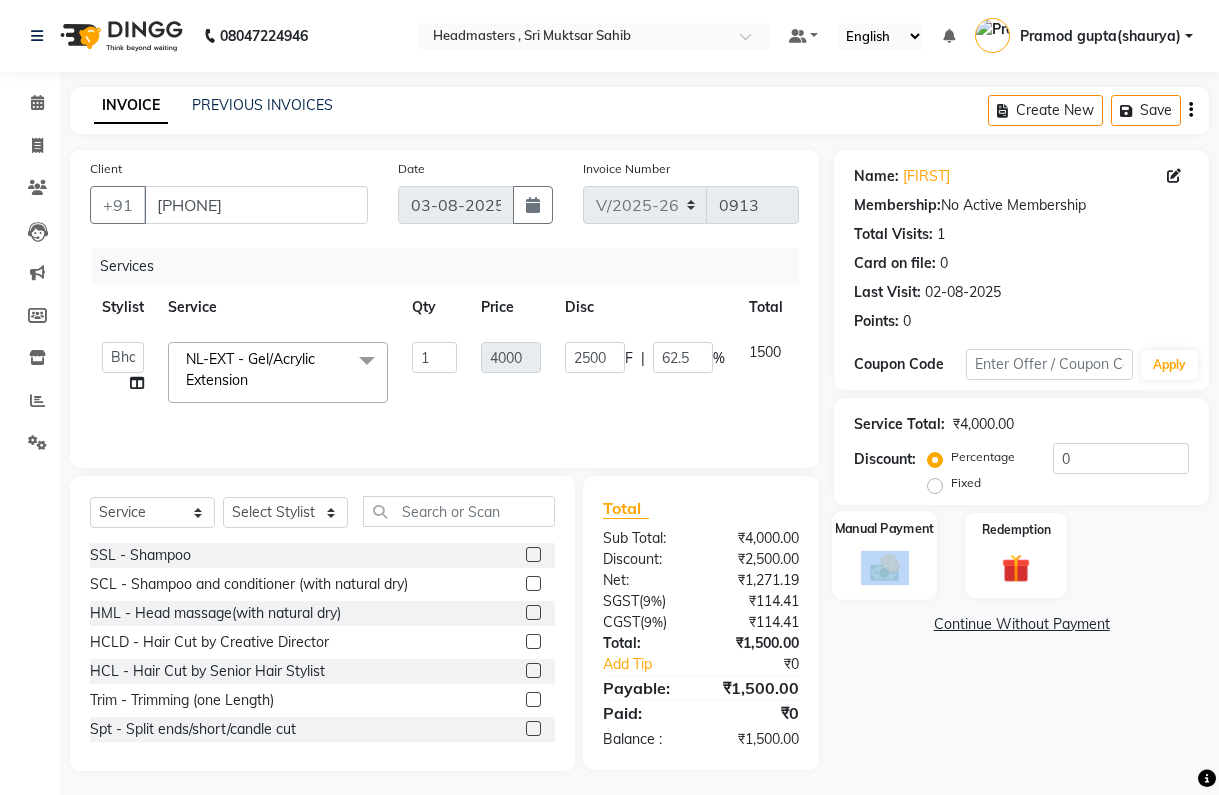 click 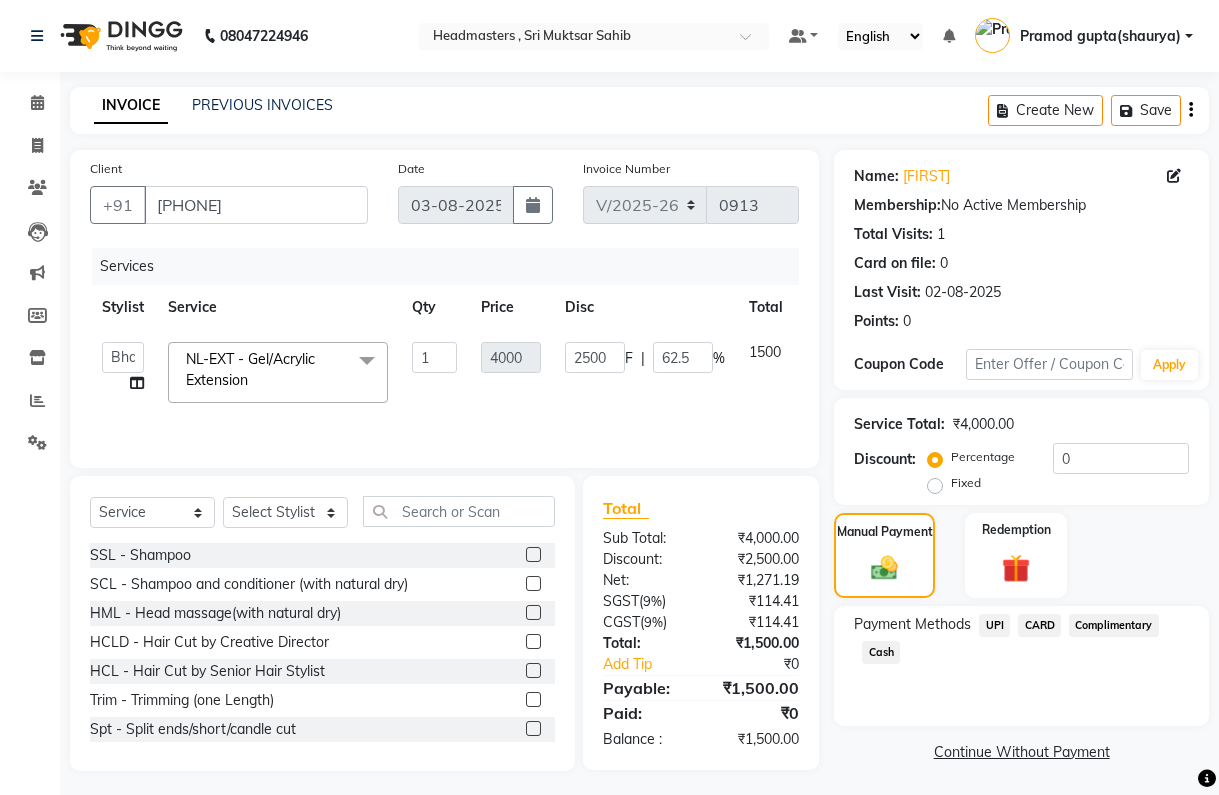 click on "Cash" 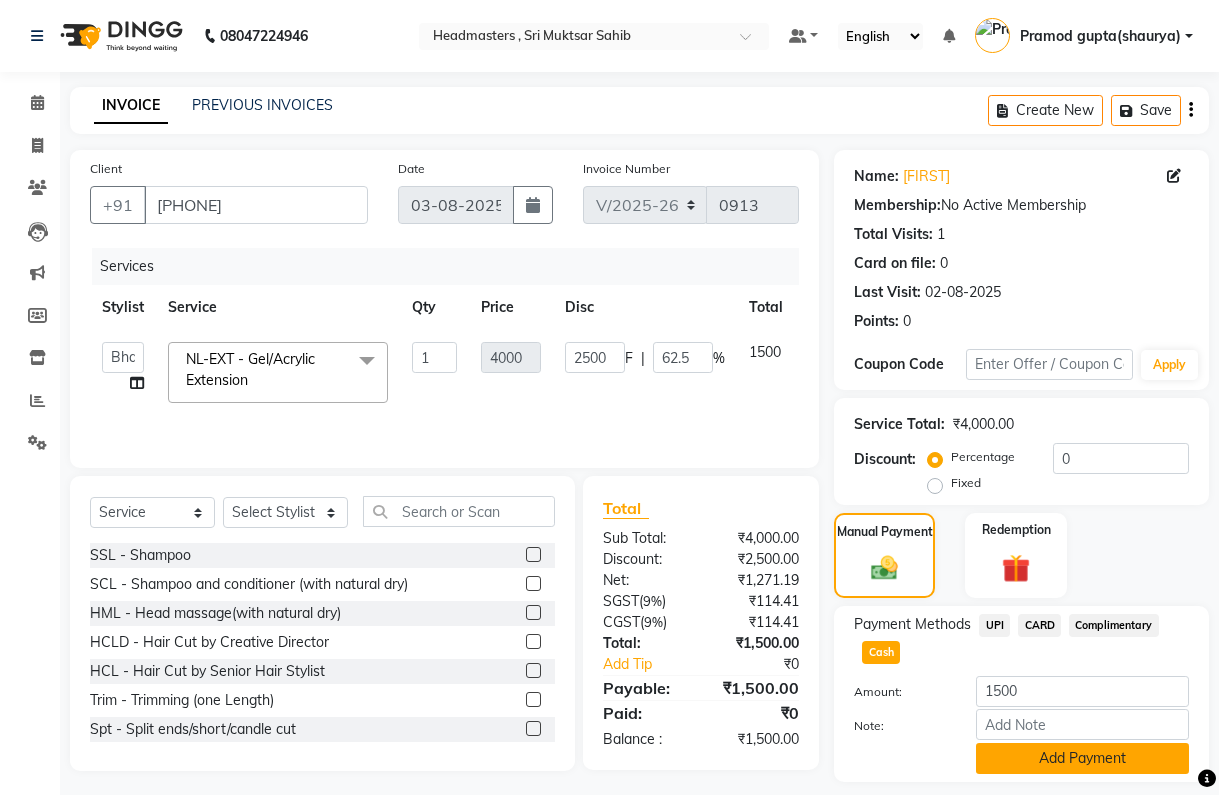 click on "Add Payment" 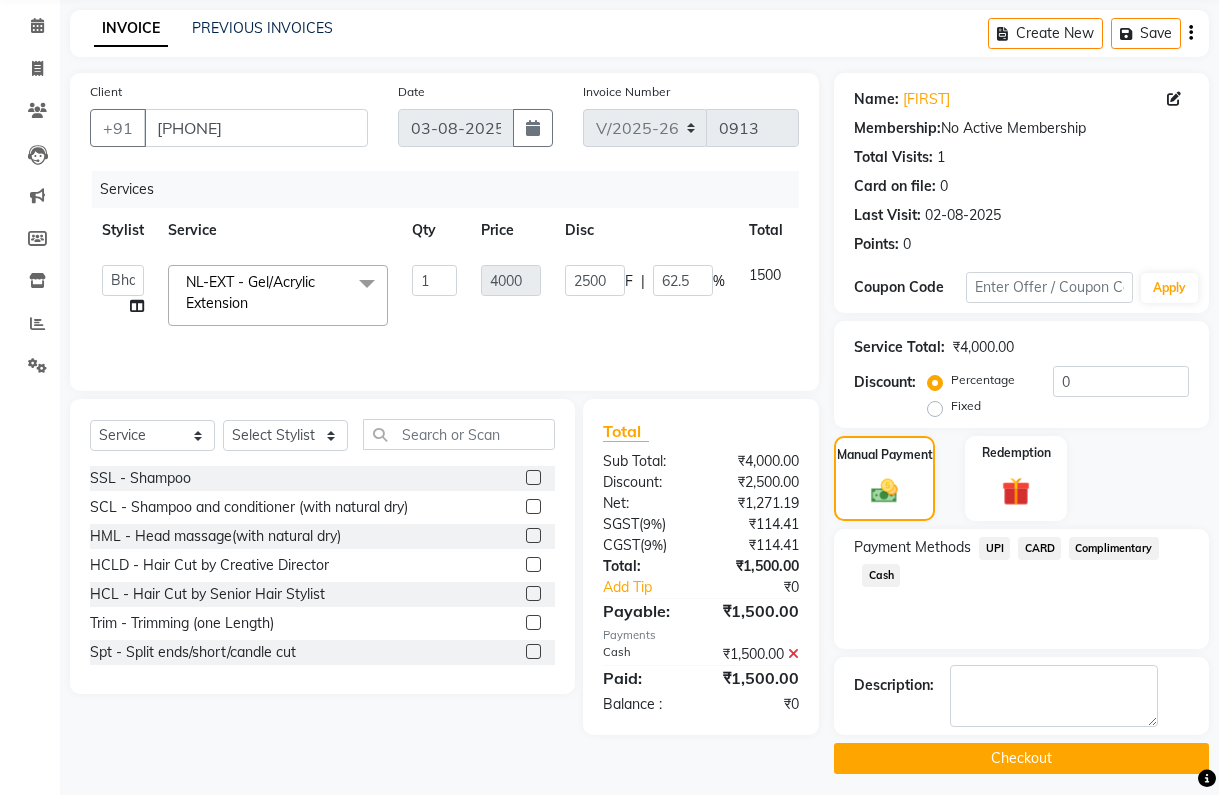 scroll, scrollTop: 86, scrollLeft: 0, axis: vertical 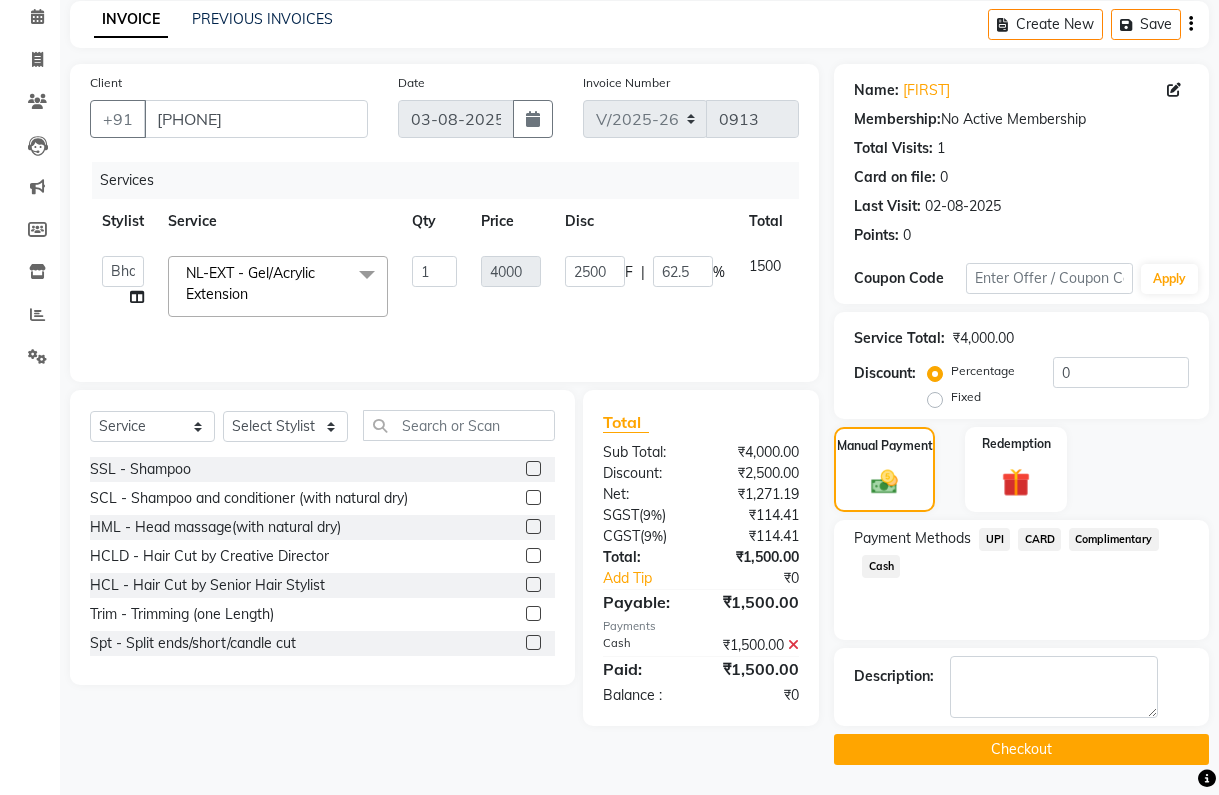 click on "Checkout" 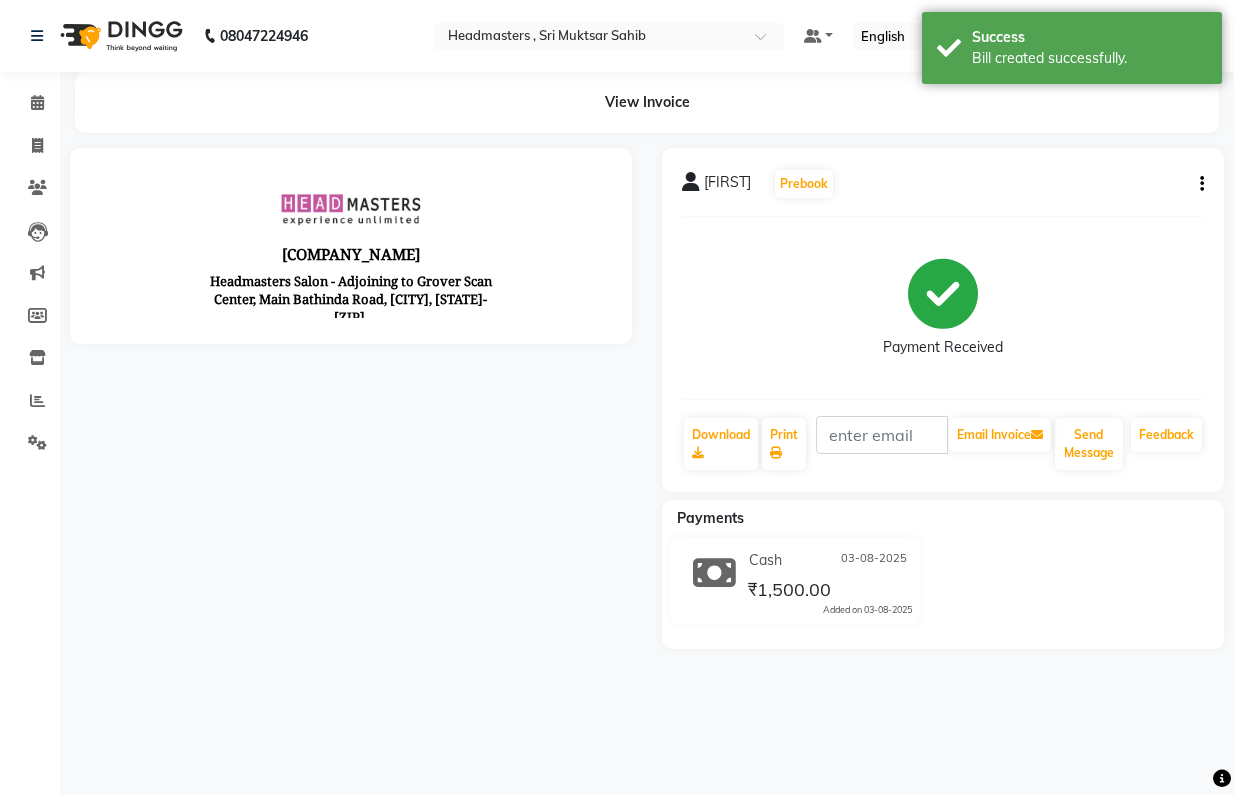 scroll, scrollTop: 0, scrollLeft: 0, axis: both 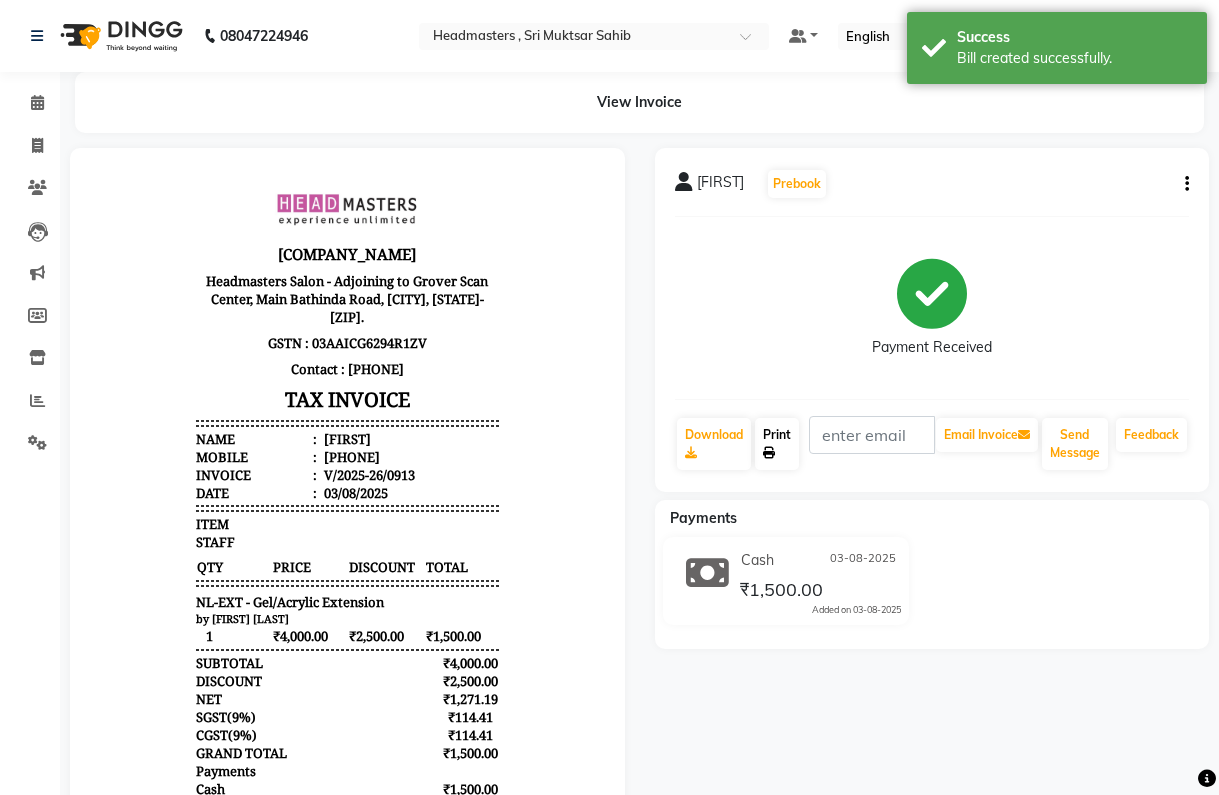 click on "Print" 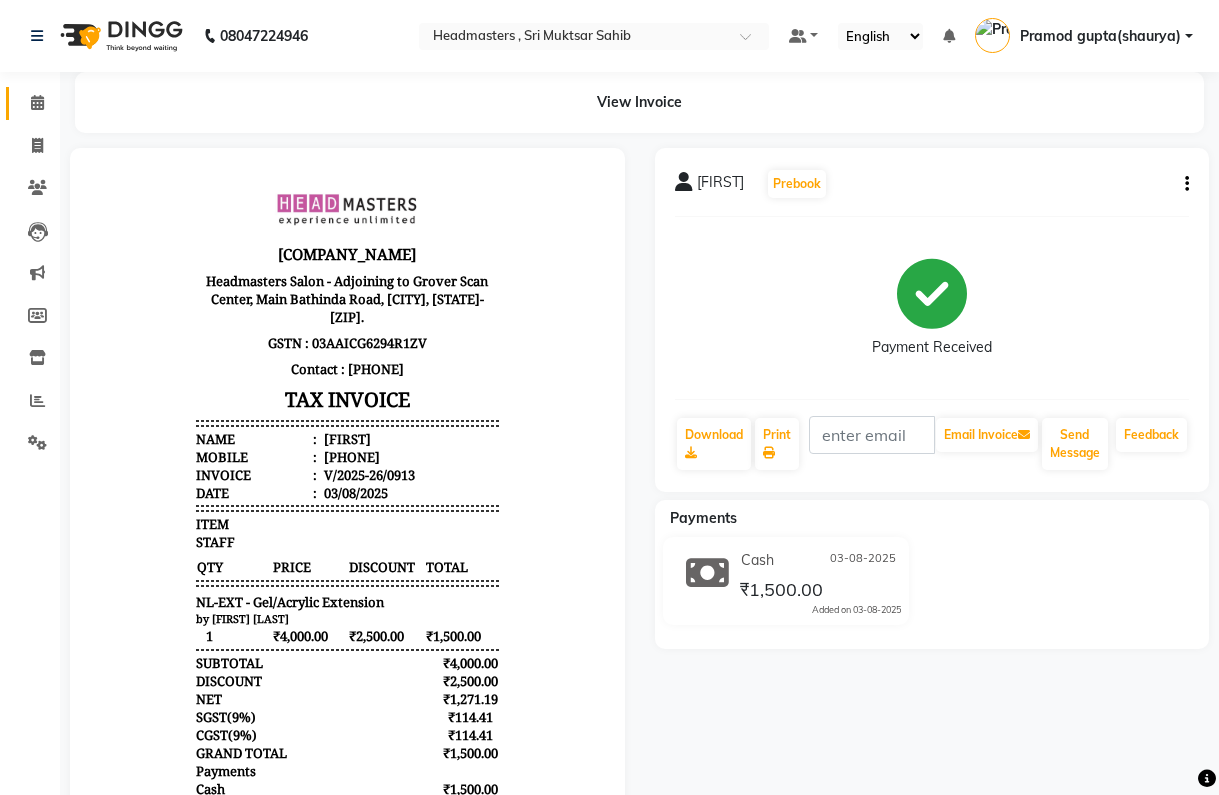 click on "Calendar" 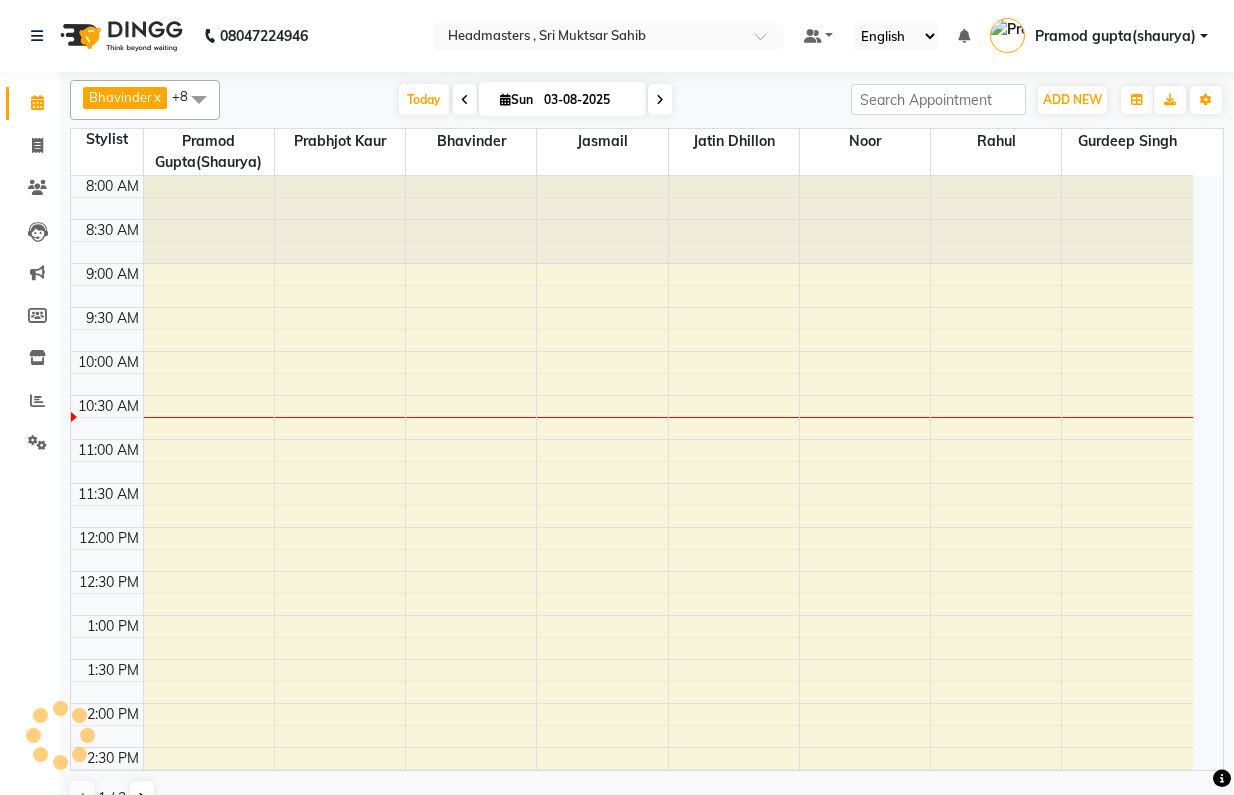 scroll, scrollTop: 0, scrollLeft: 0, axis: both 